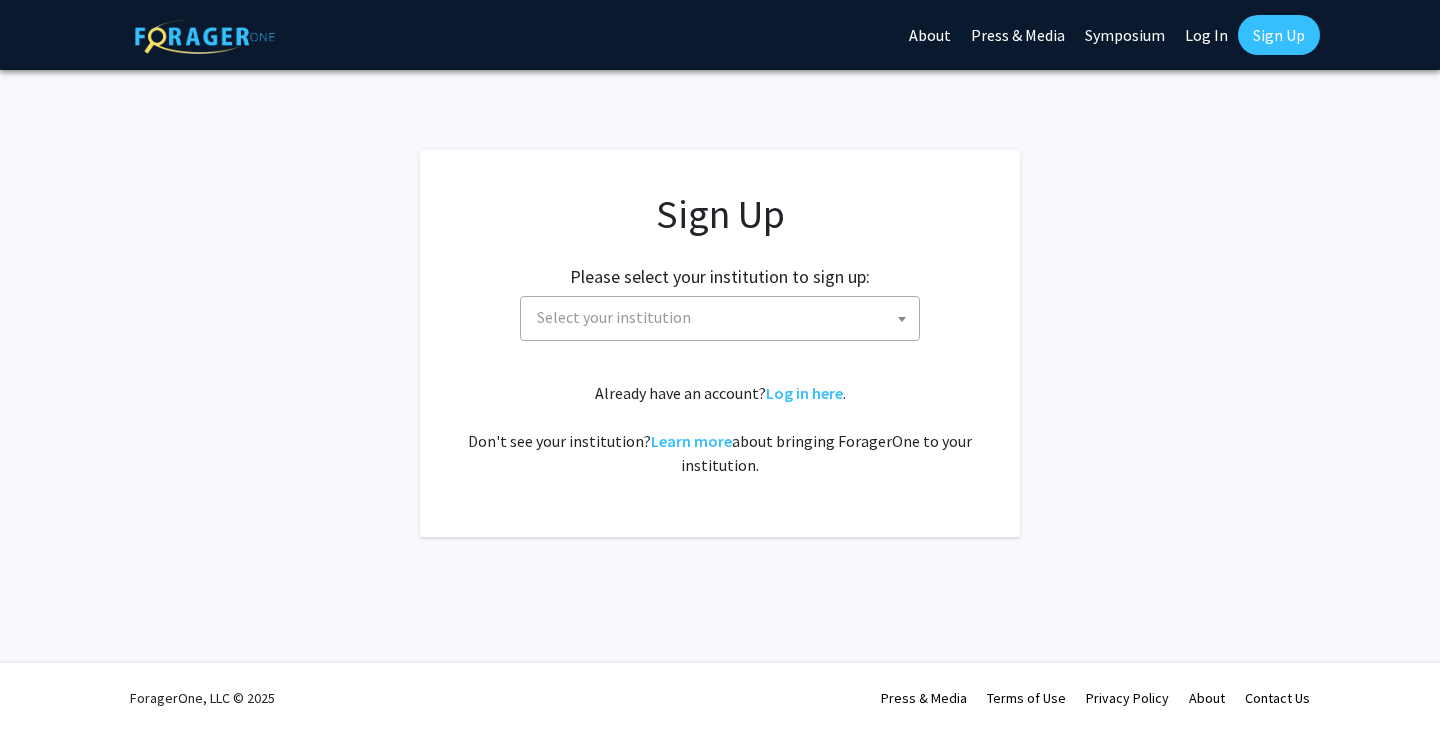 scroll, scrollTop: 0, scrollLeft: 0, axis: both 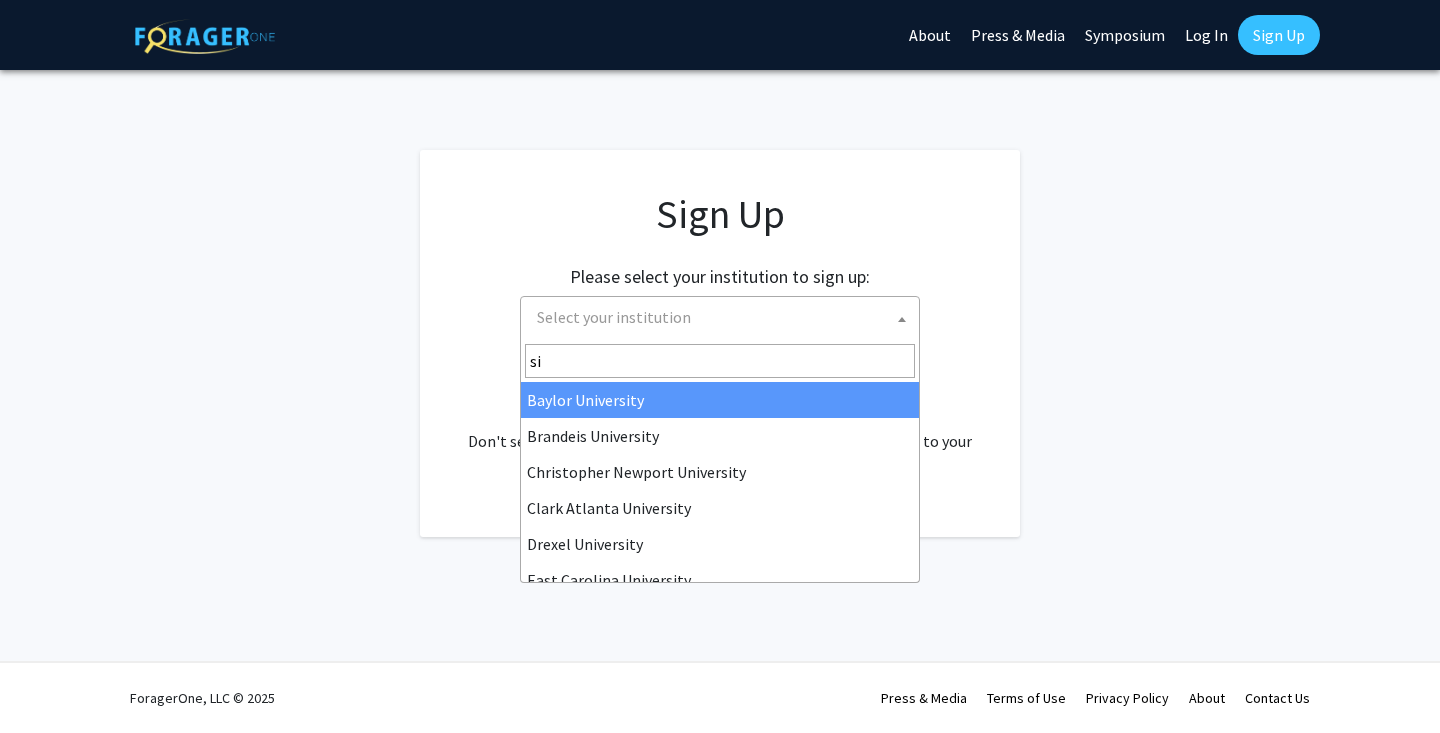 type on "s" 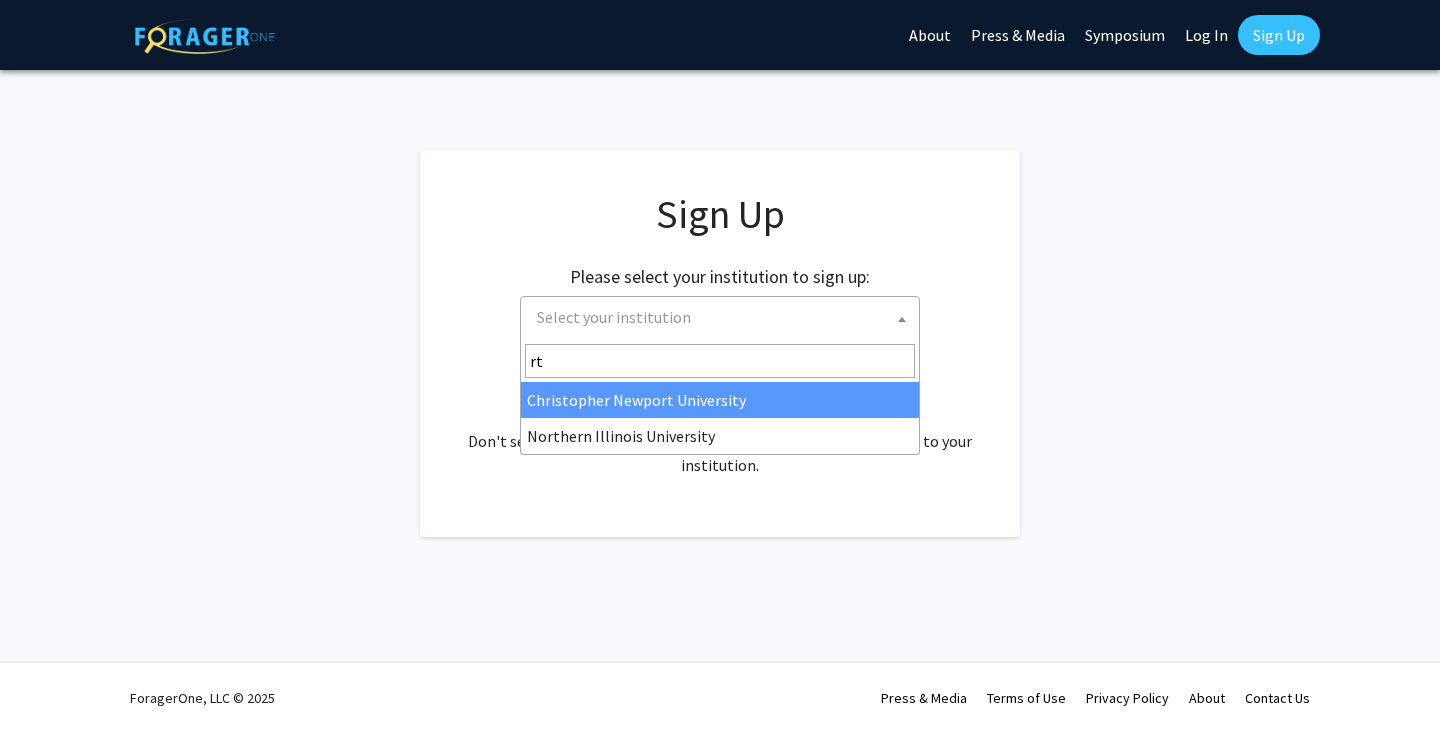 type on "r" 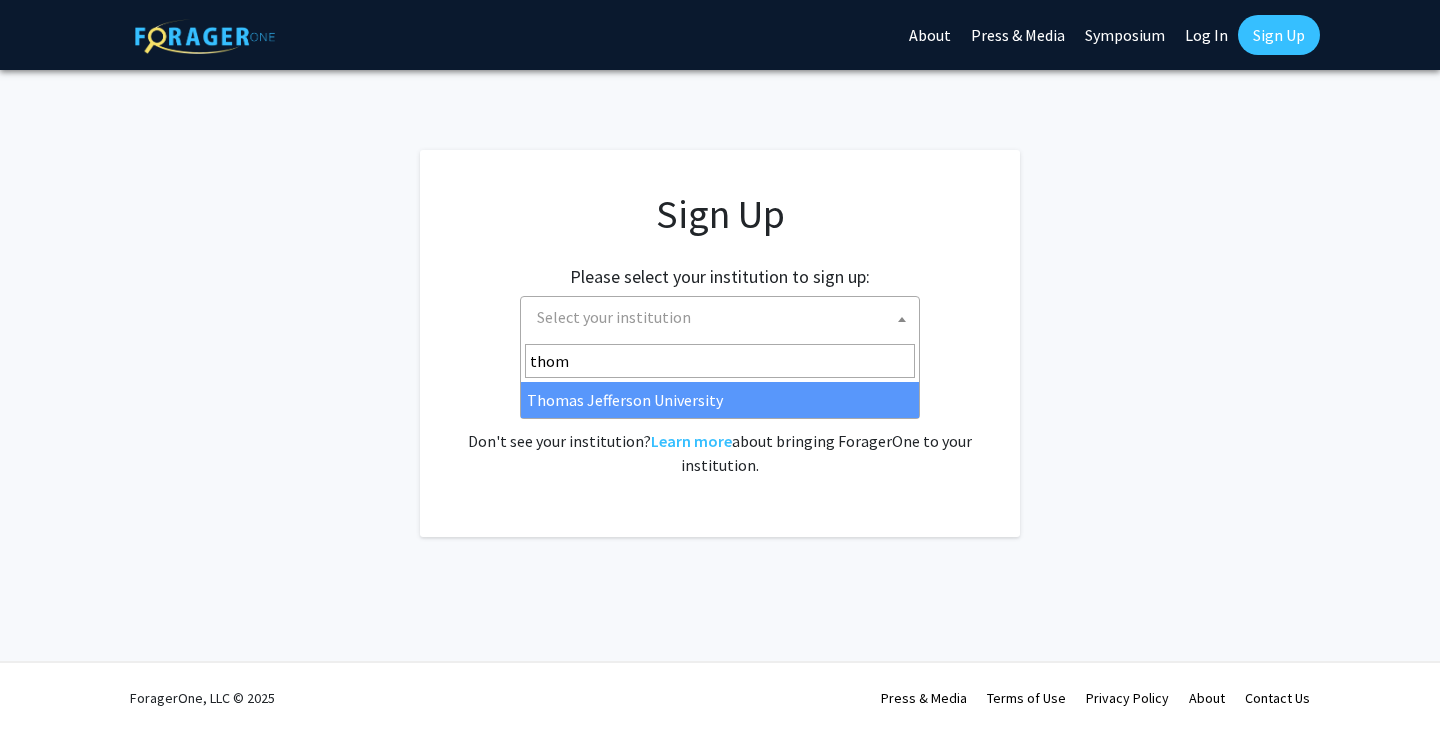 type on "thoma" 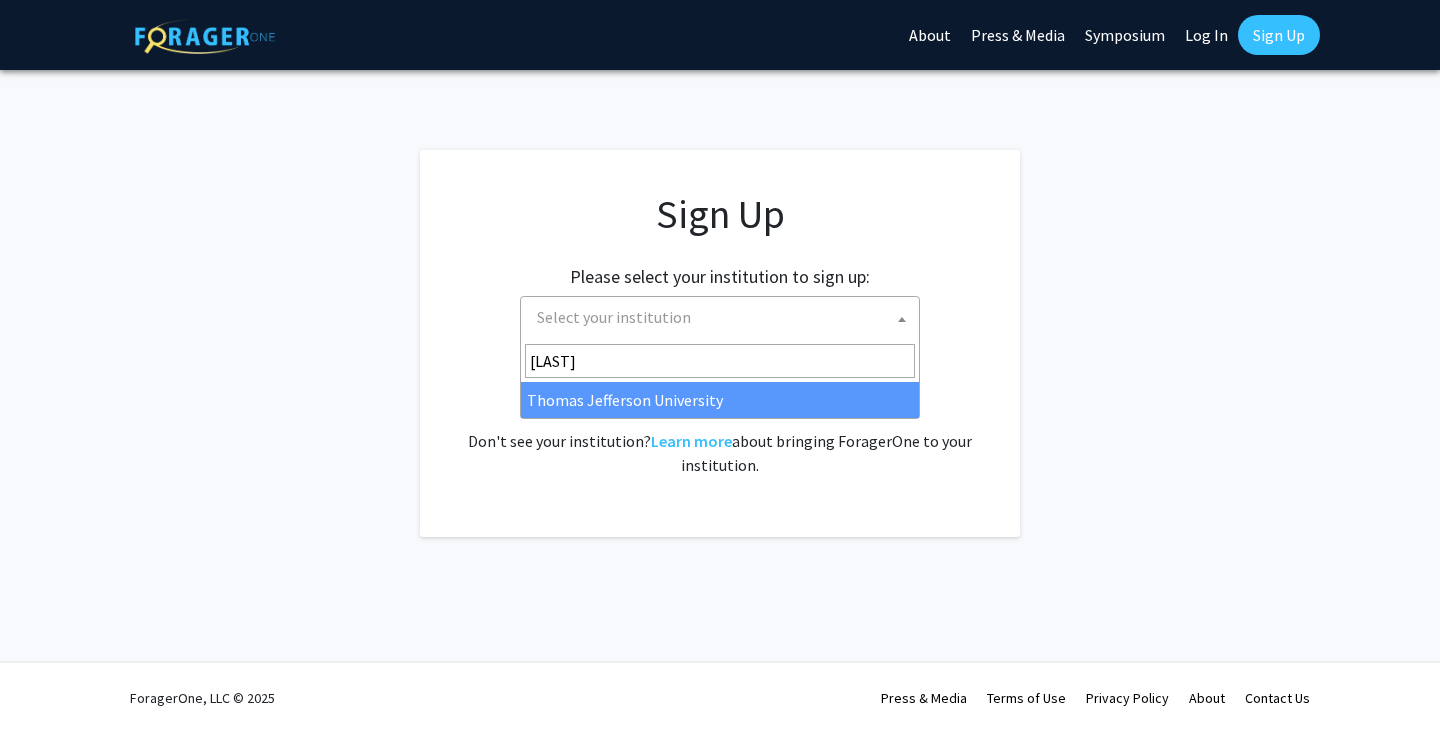 select on "24" 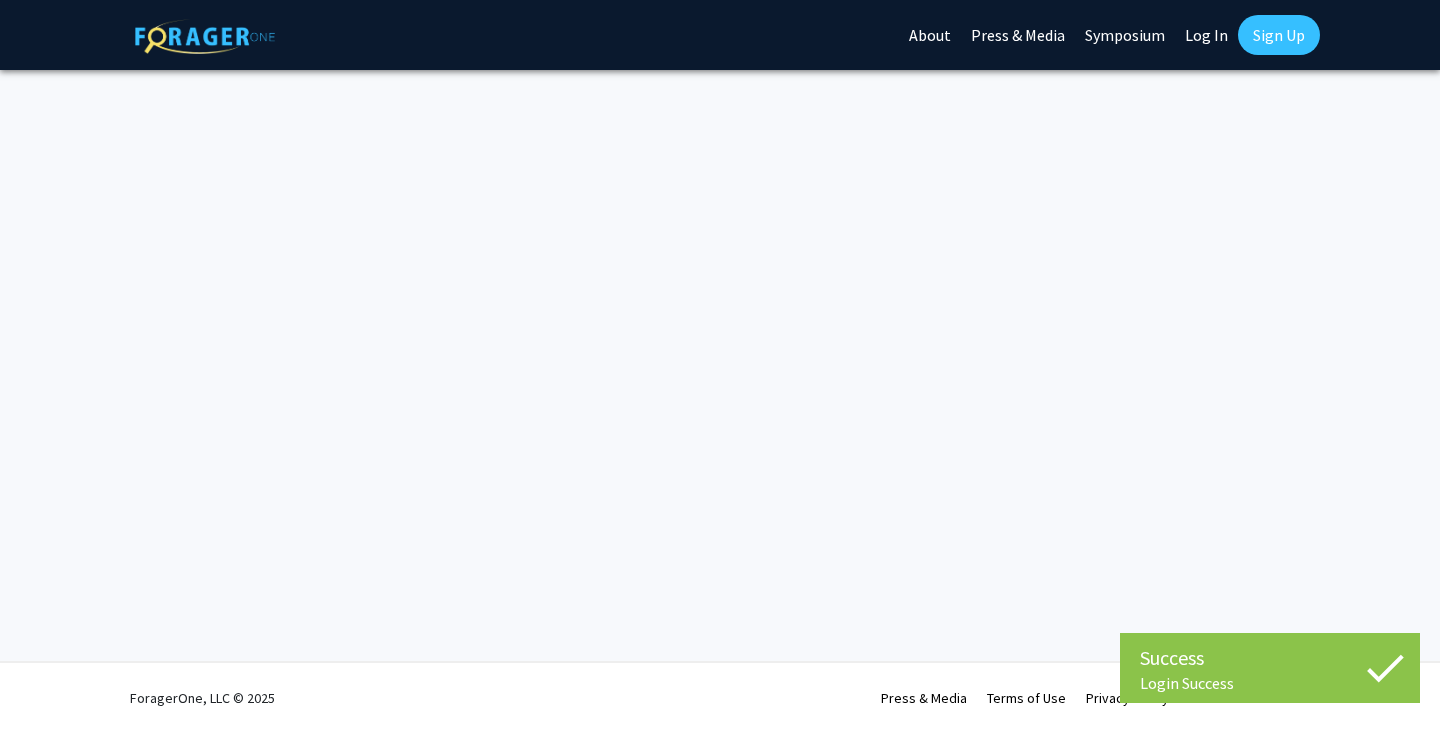 scroll, scrollTop: 0, scrollLeft: 0, axis: both 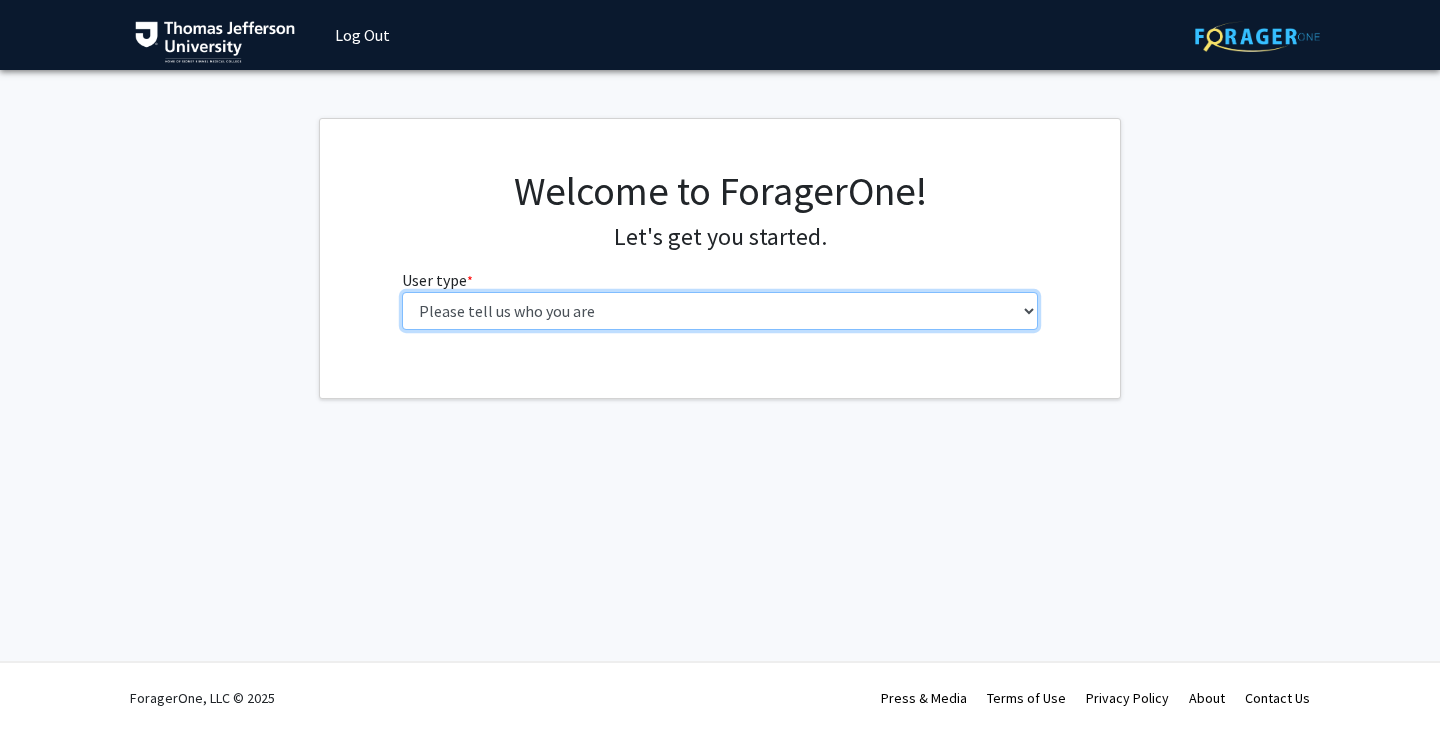 select on "3: doc" 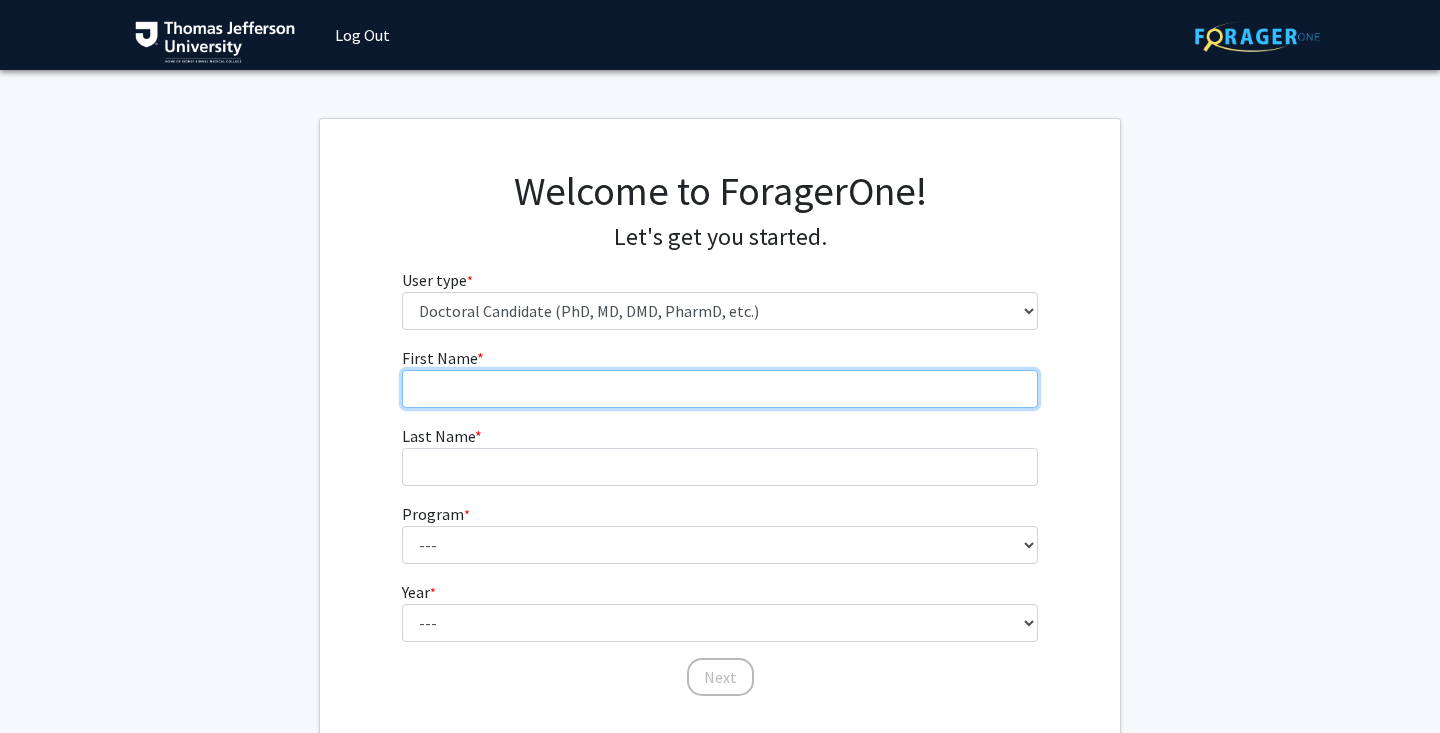 click on "First Name * required" at bounding box center [720, 389] 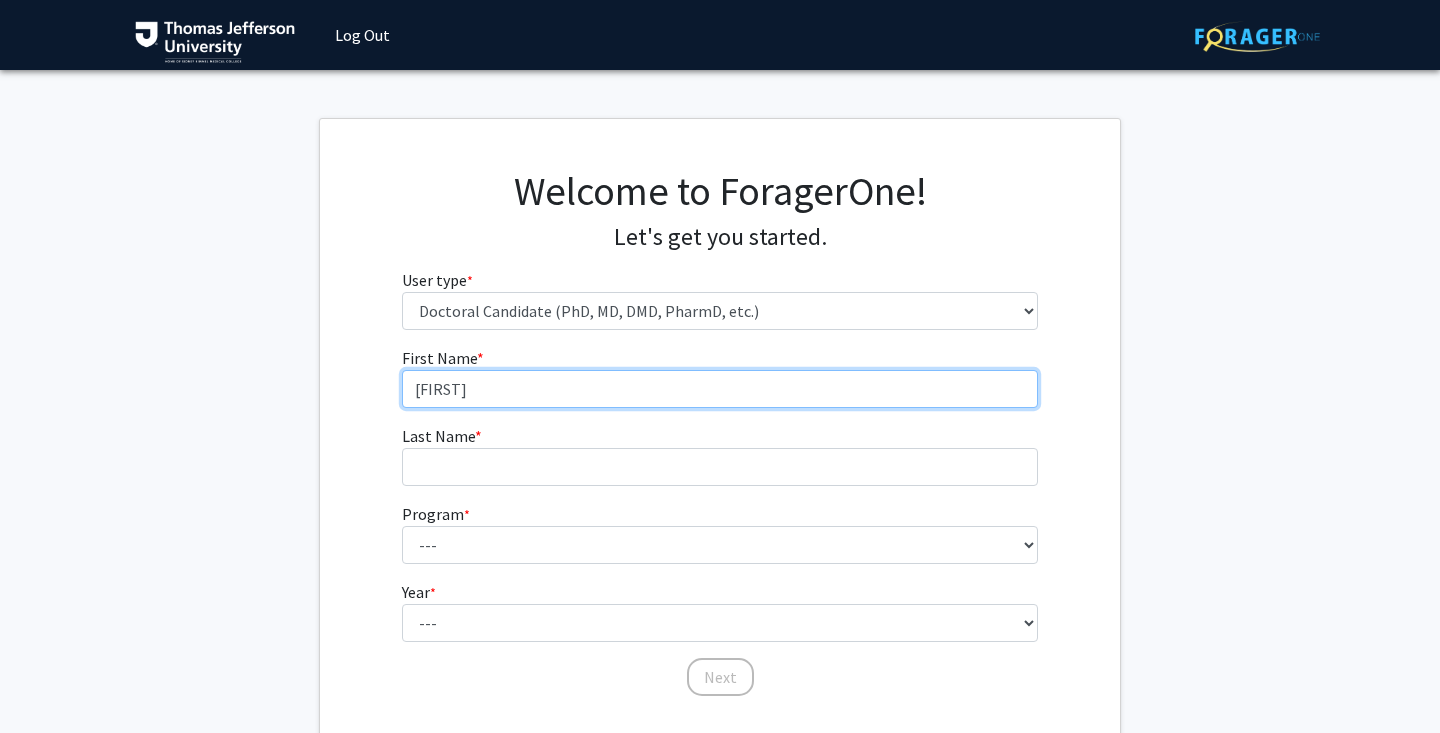 type on "[FIRST]" 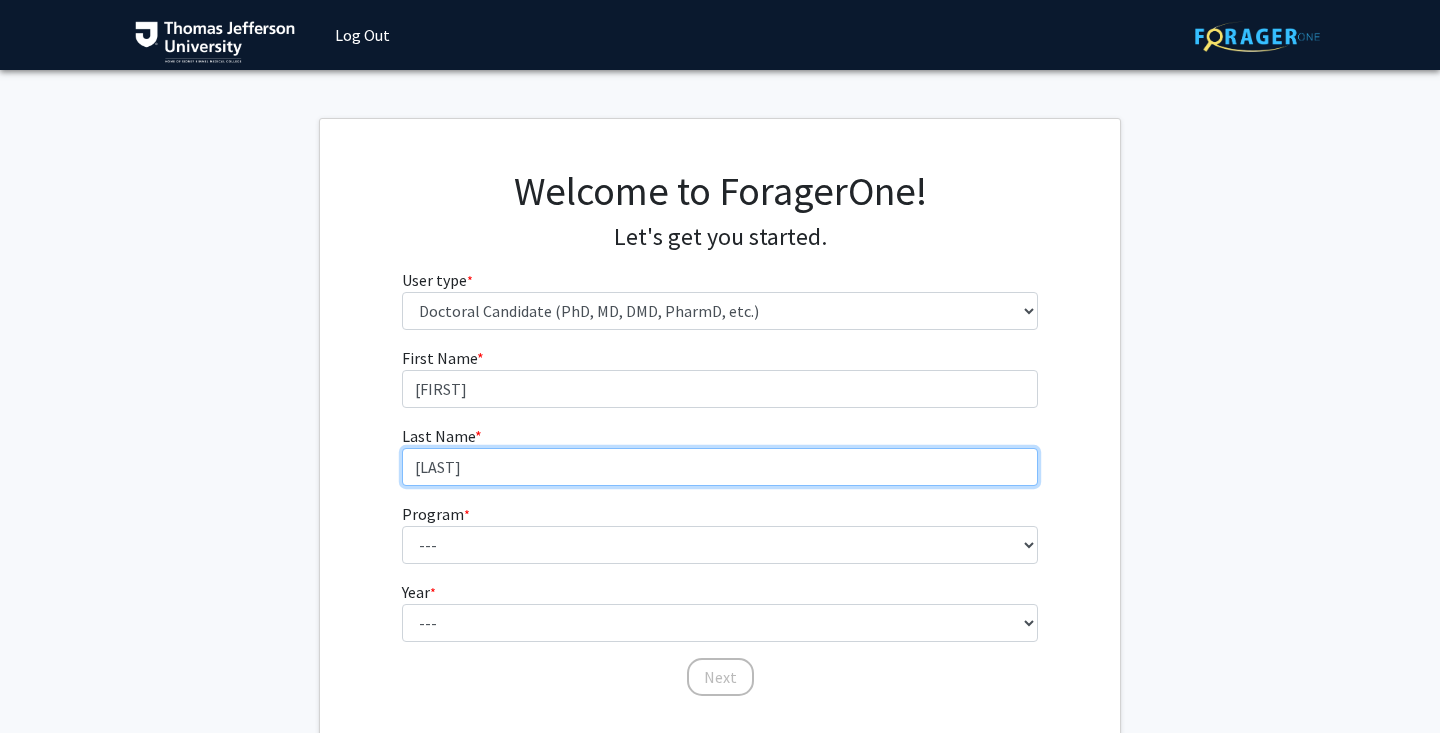 type on "[LAST]" 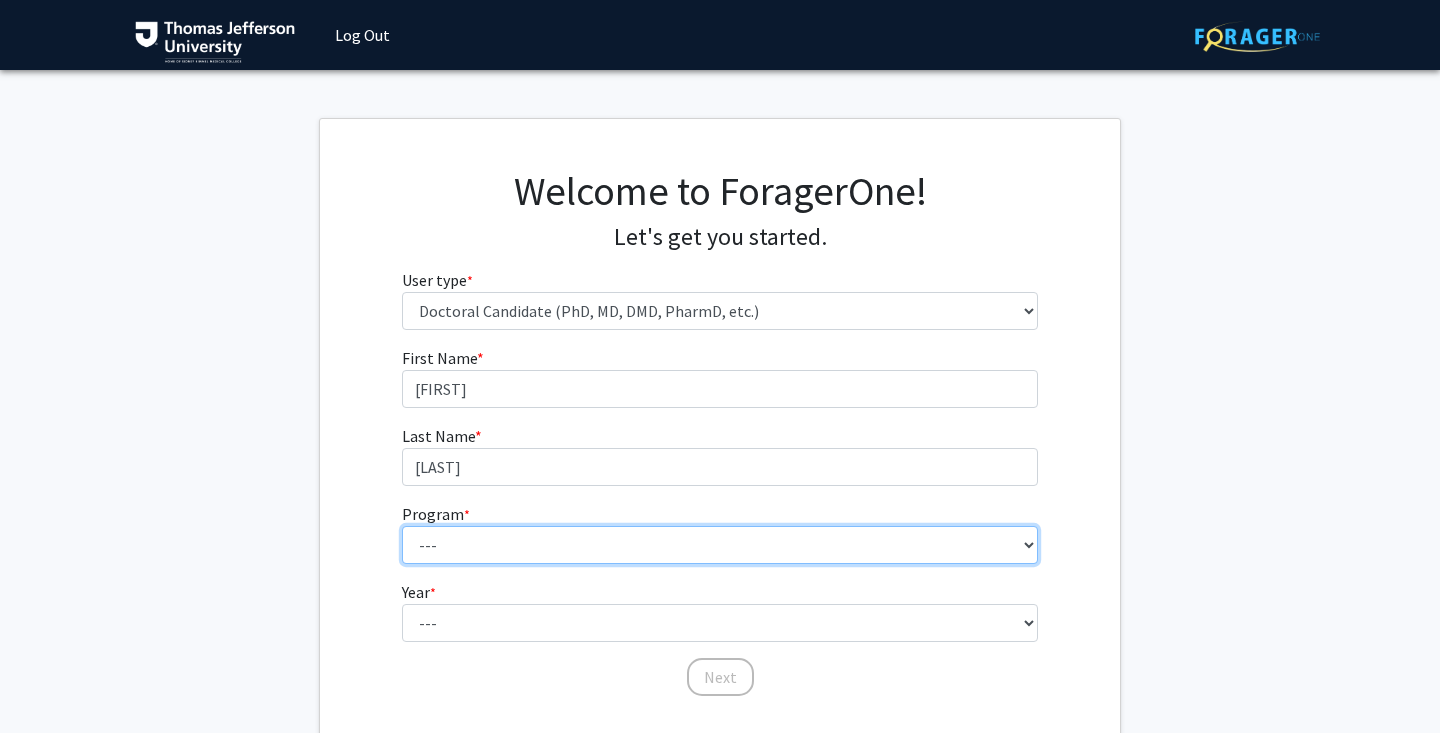 select on "35: 815" 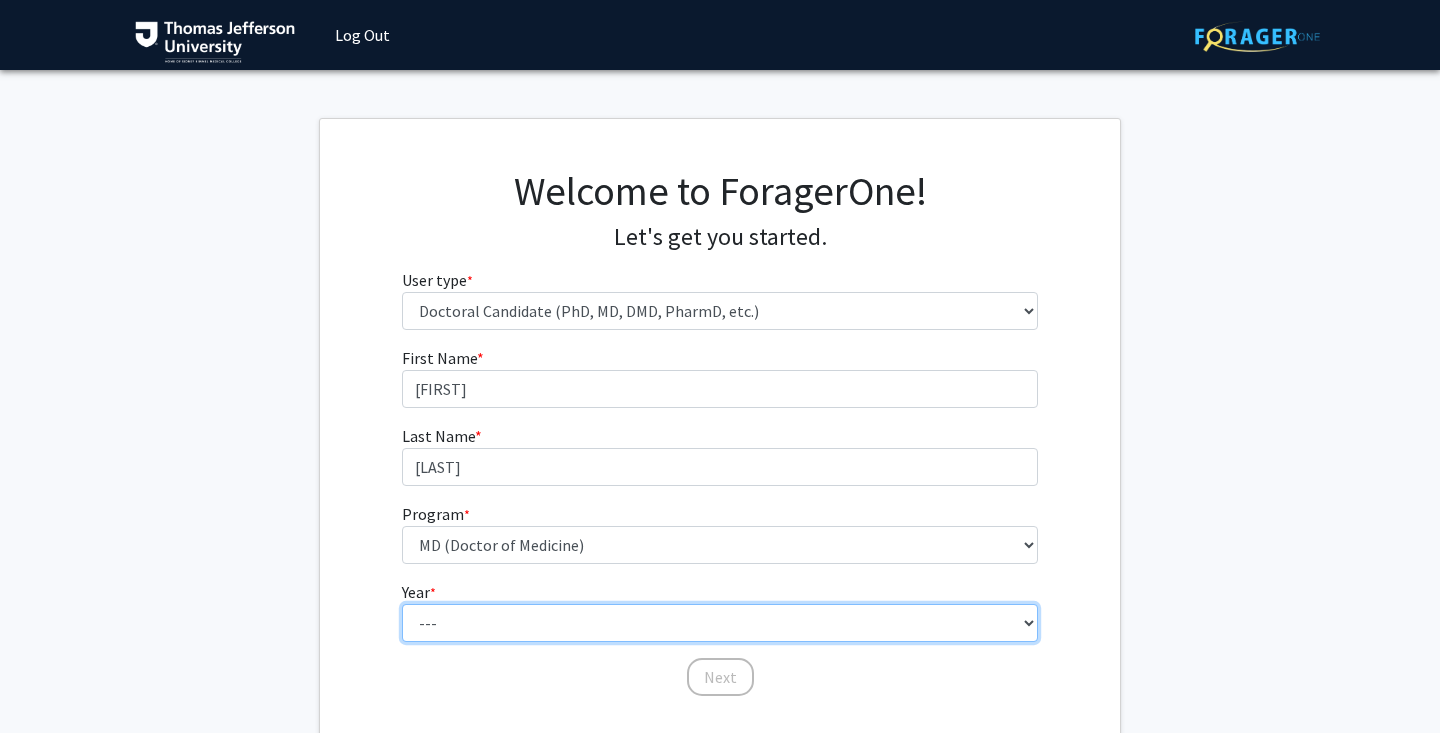 select on "1: first_year" 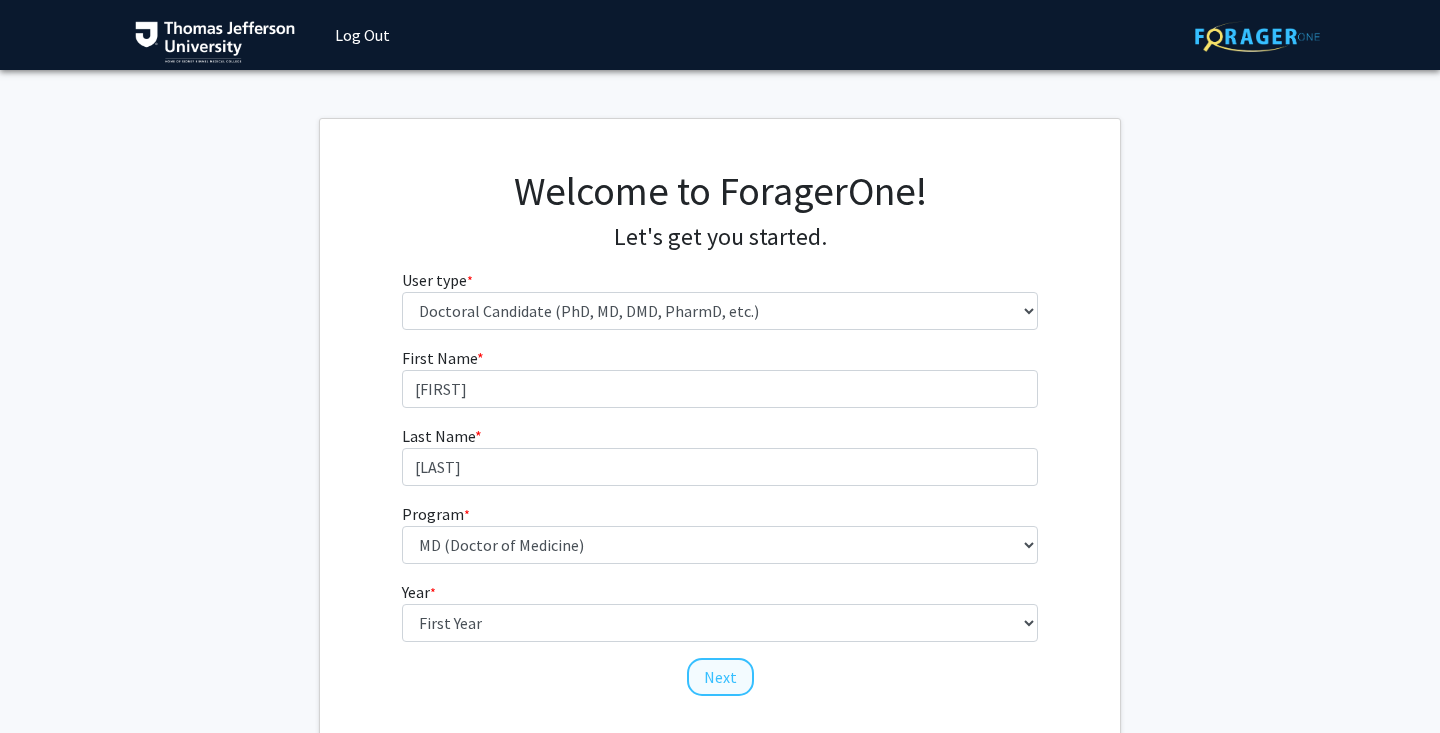 click on "Next" 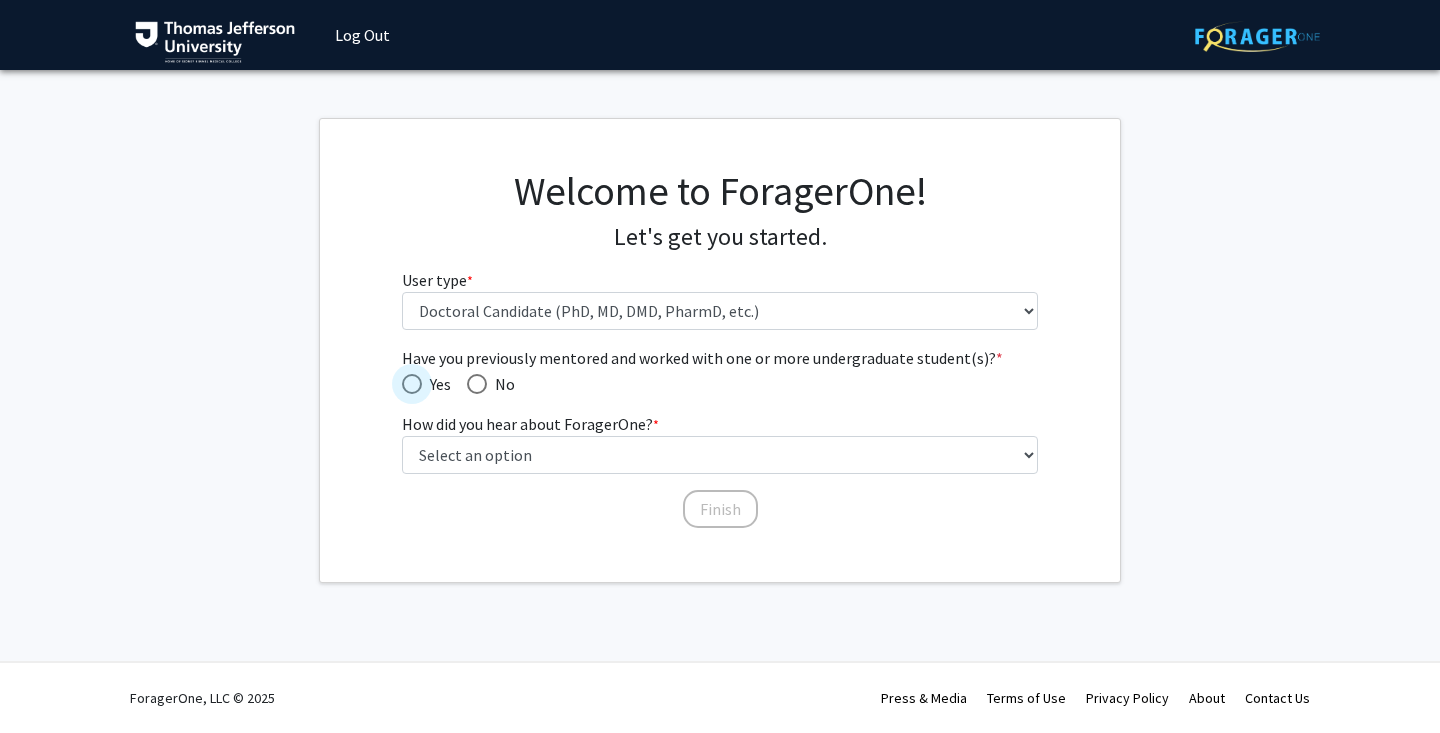 click at bounding box center [412, 384] 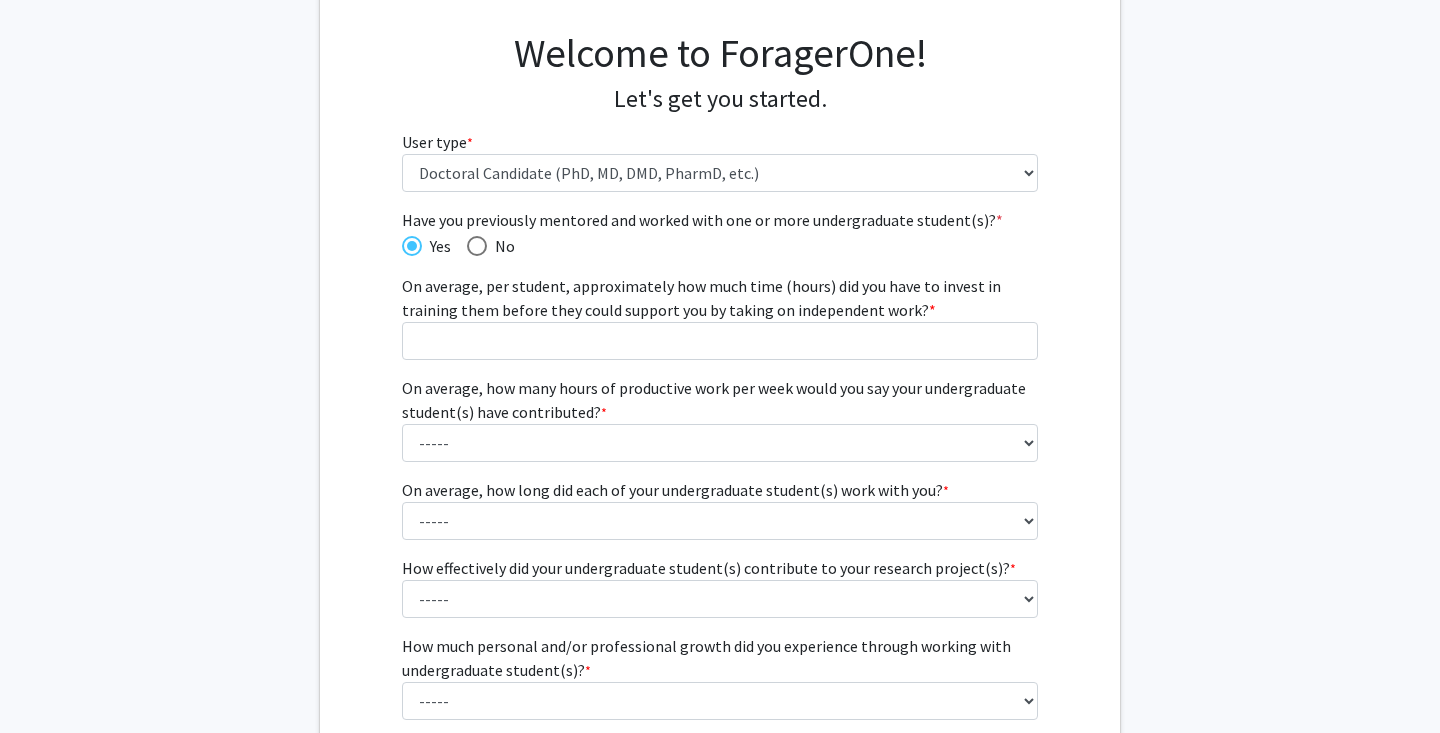 scroll, scrollTop: 141, scrollLeft: 0, axis: vertical 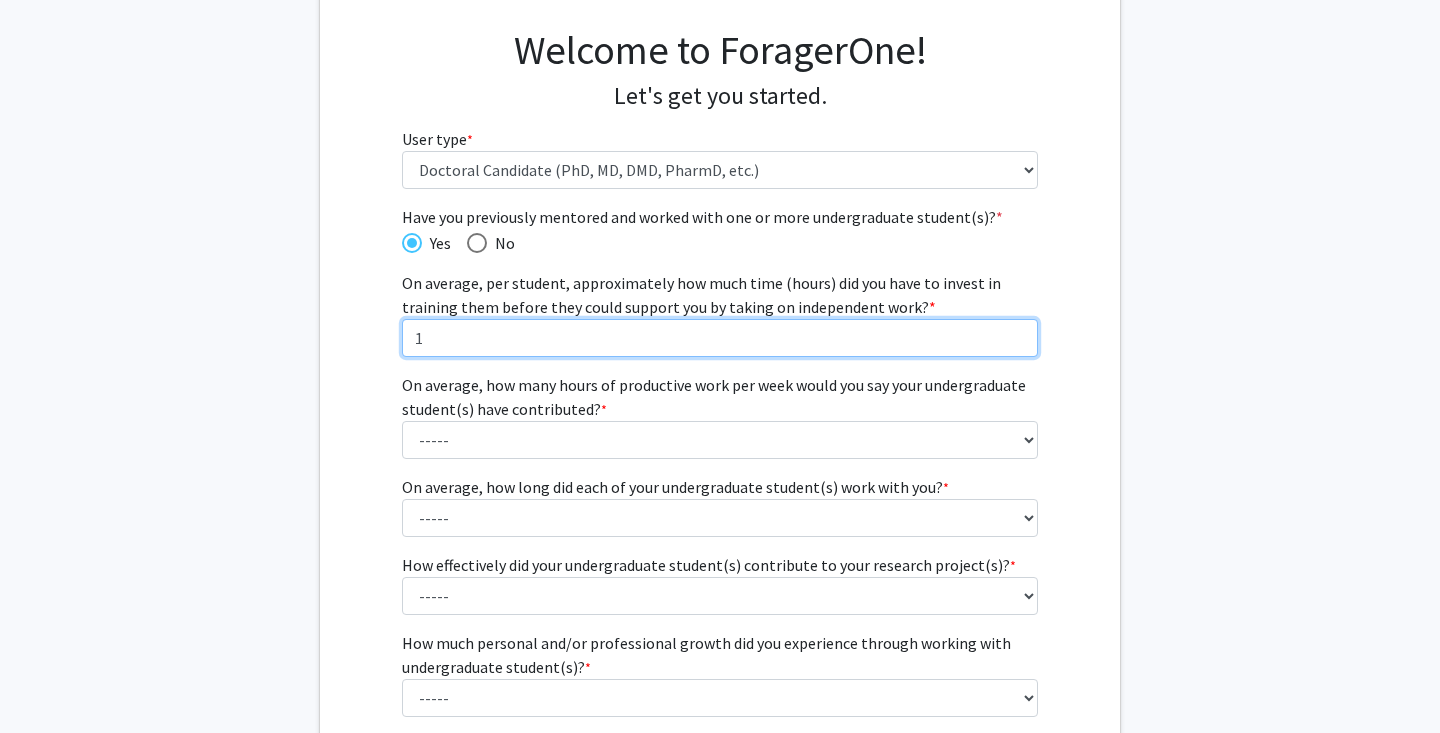 click on "1" at bounding box center [720, 338] 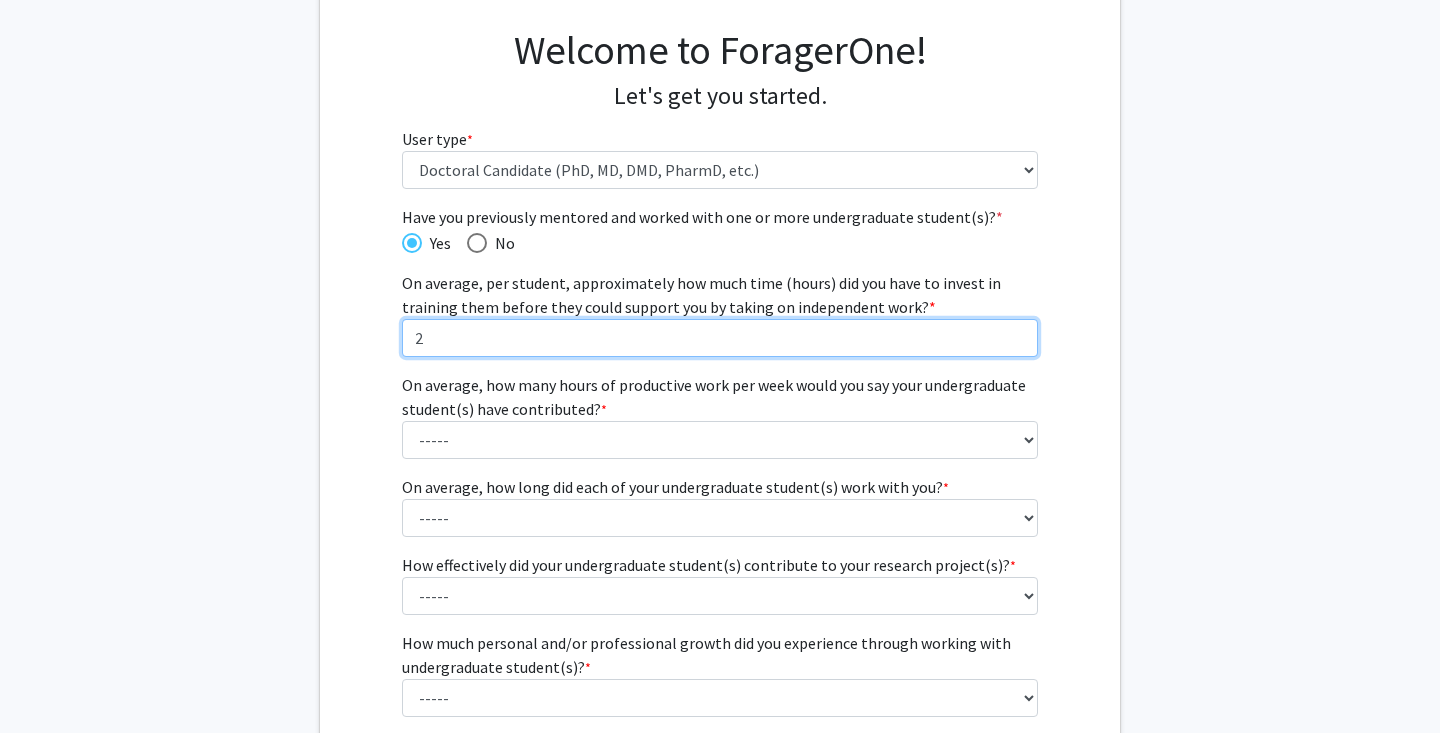 click on "2" at bounding box center (720, 338) 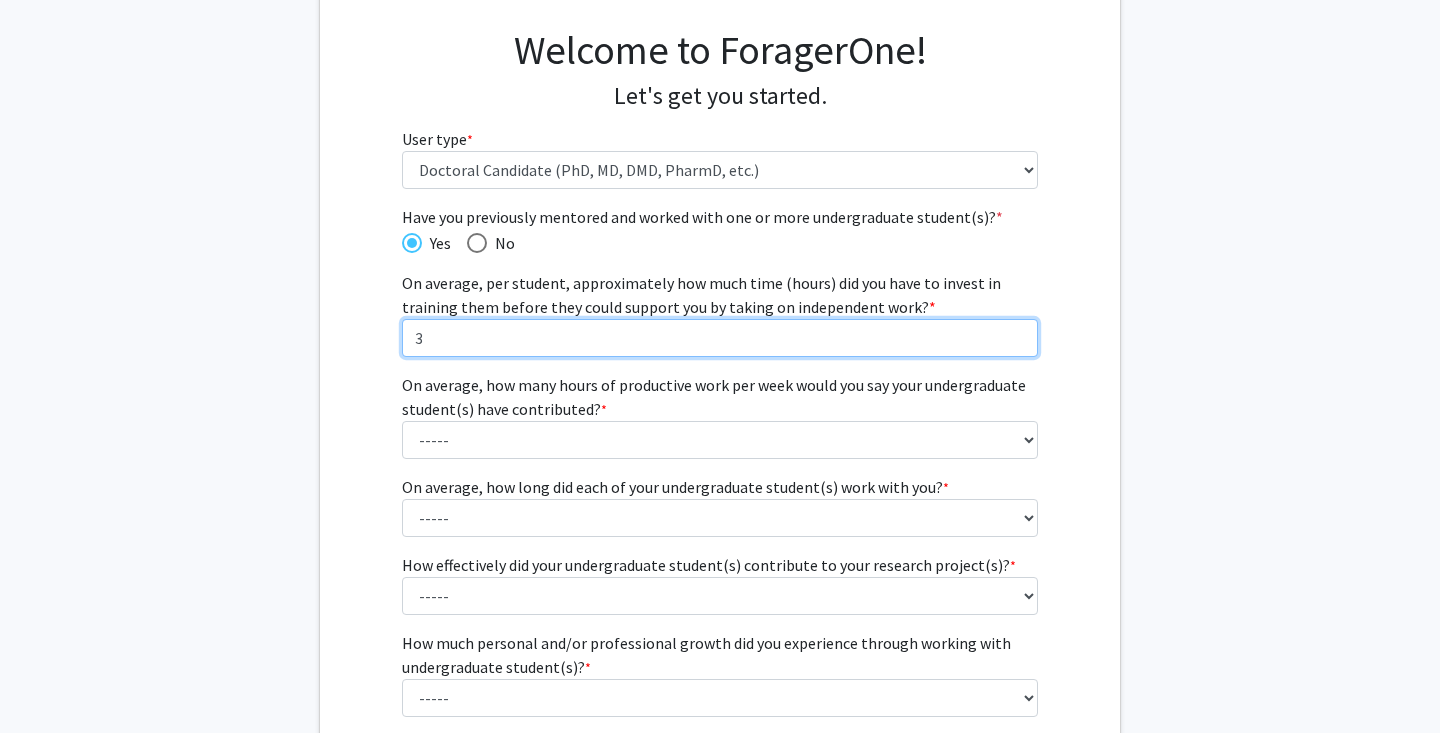 click on "3" at bounding box center (720, 338) 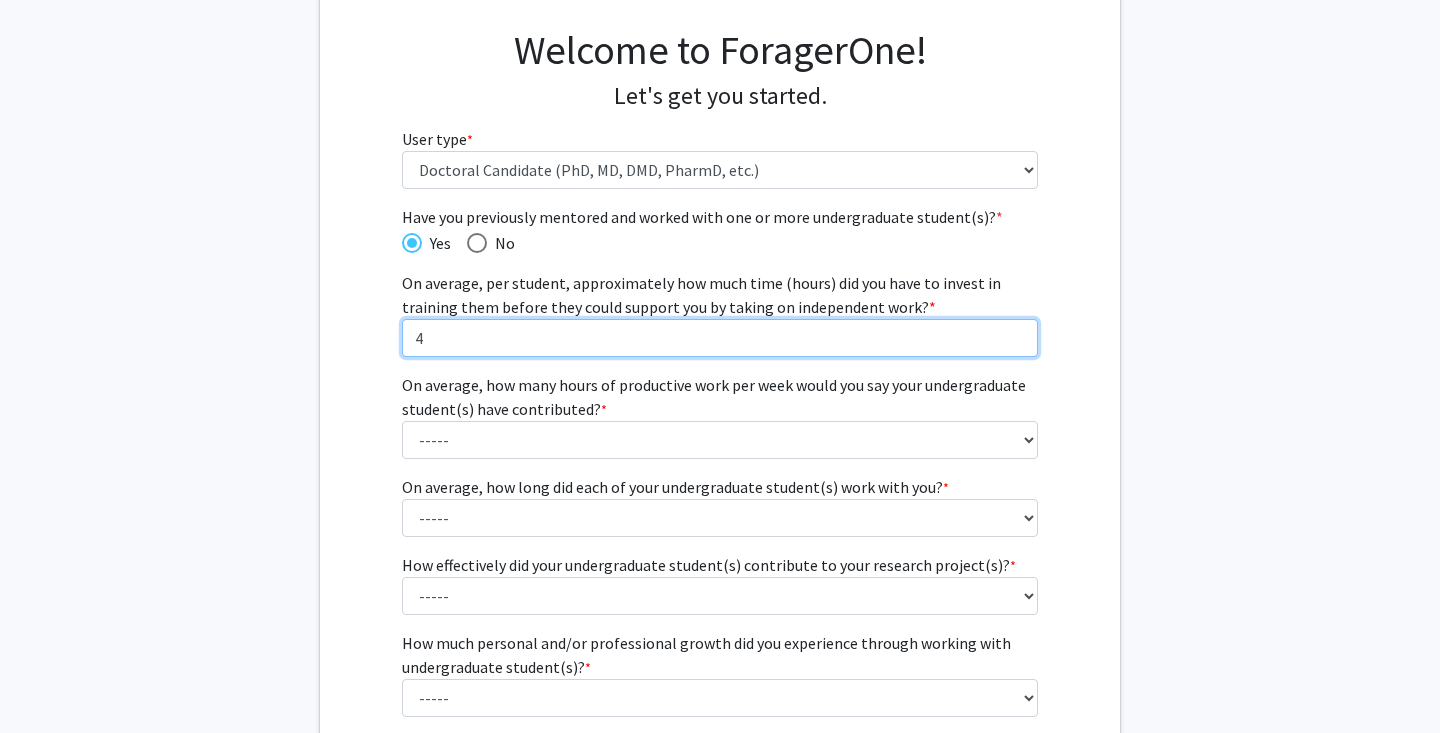 click on "4" at bounding box center (720, 338) 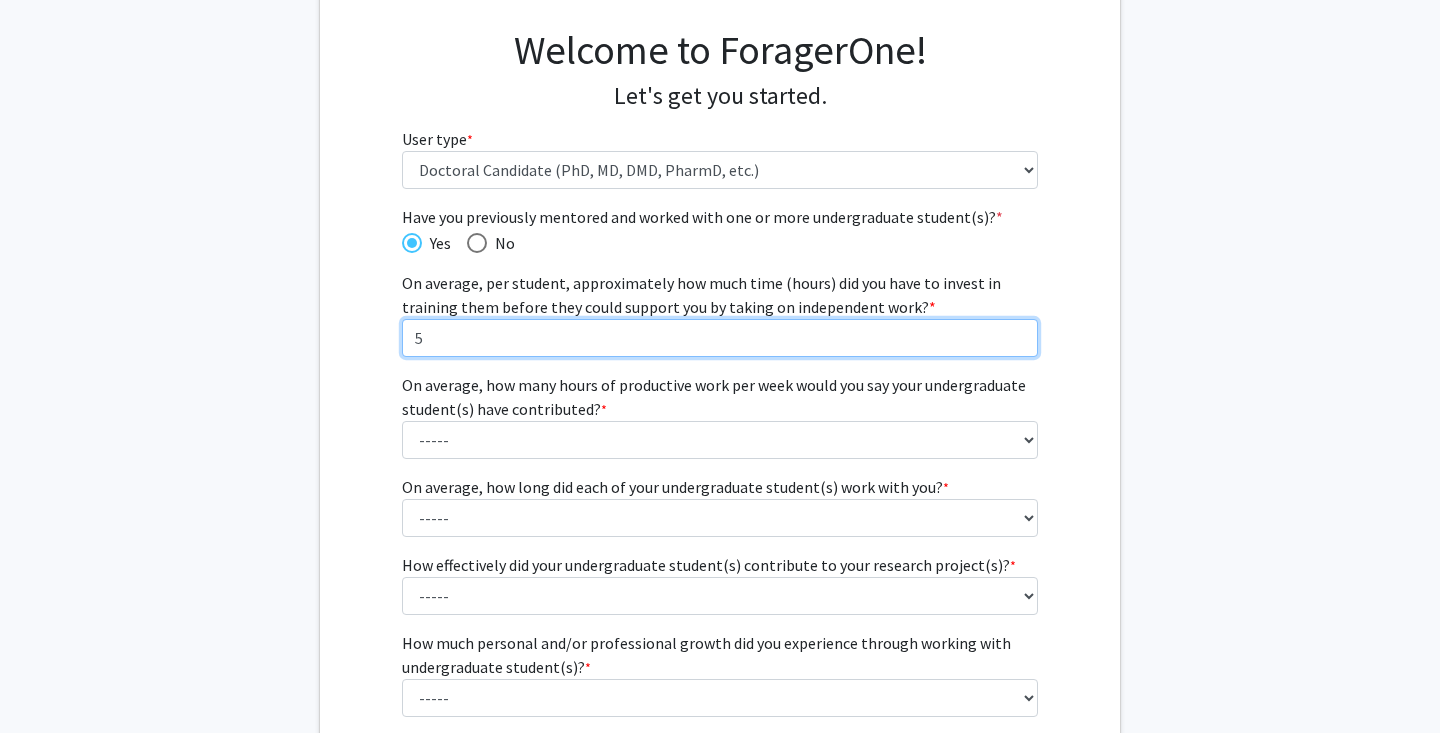 click on "5" at bounding box center [720, 338] 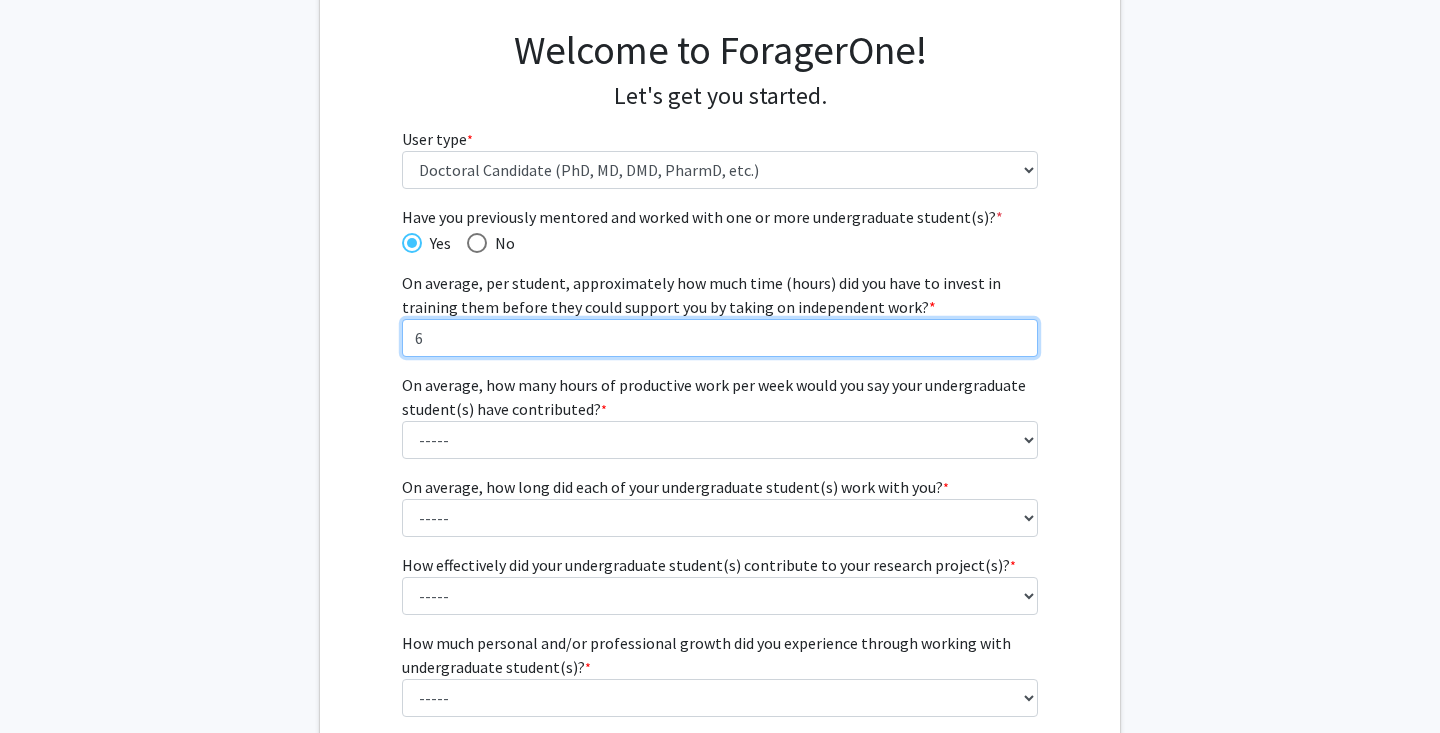 click on "6" at bounding box center (720, 338) 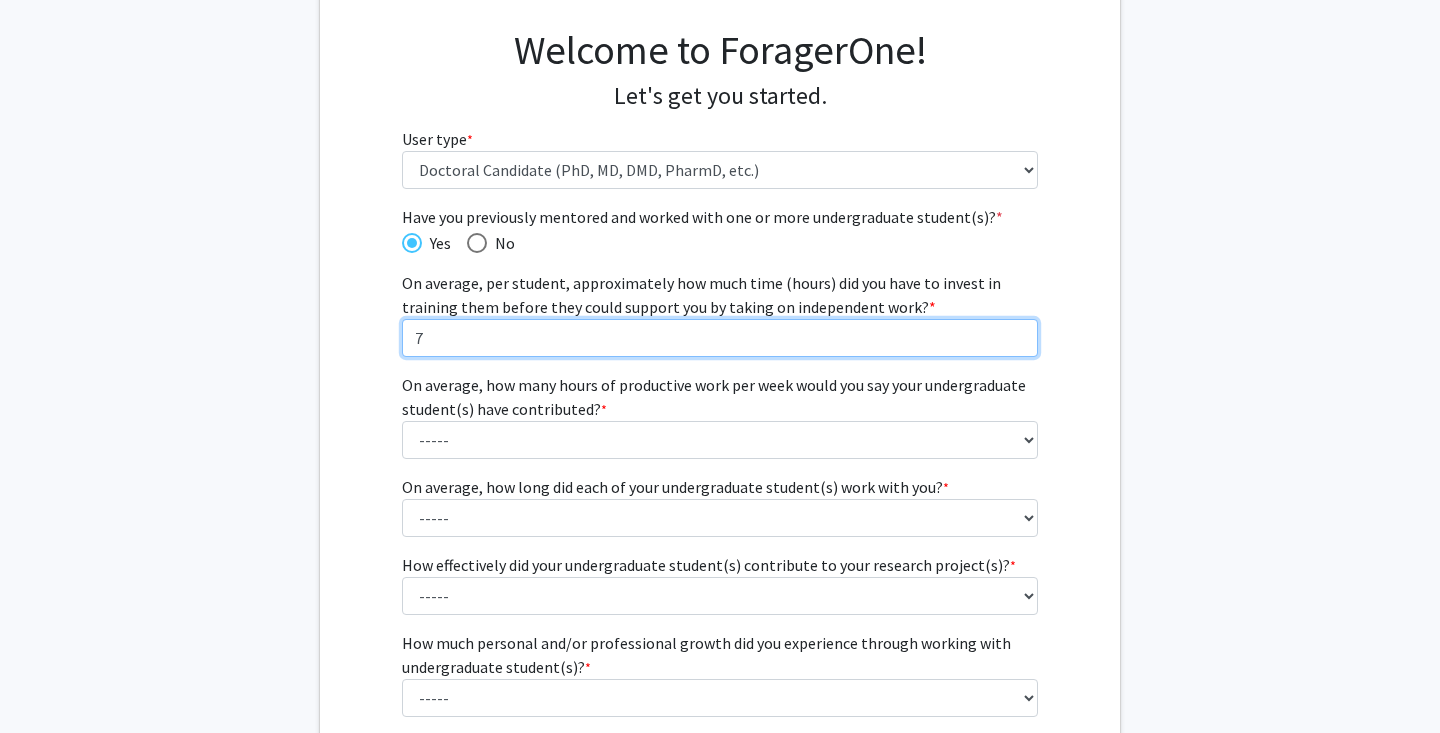click on "7" at bounding box center [720, 338] 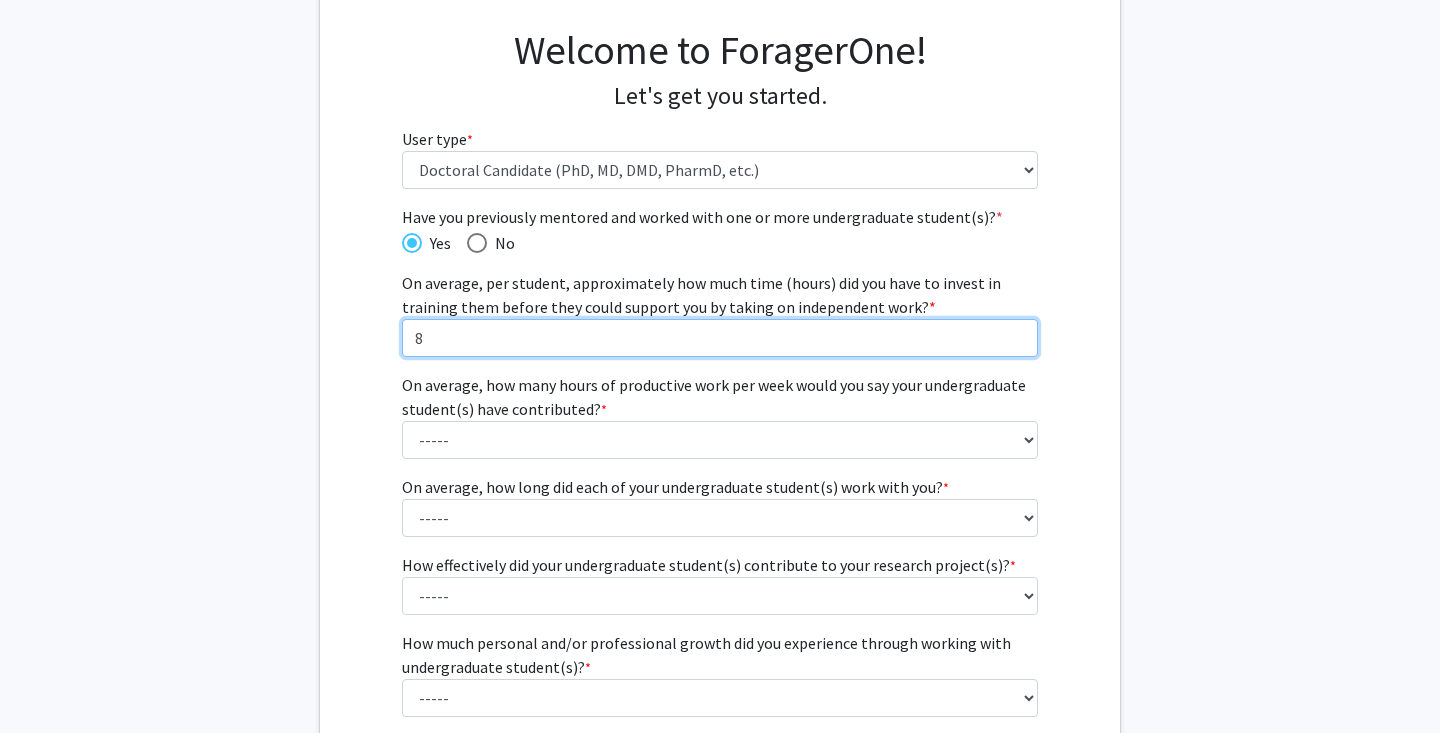click on "8" at bounding box center [720, 338] 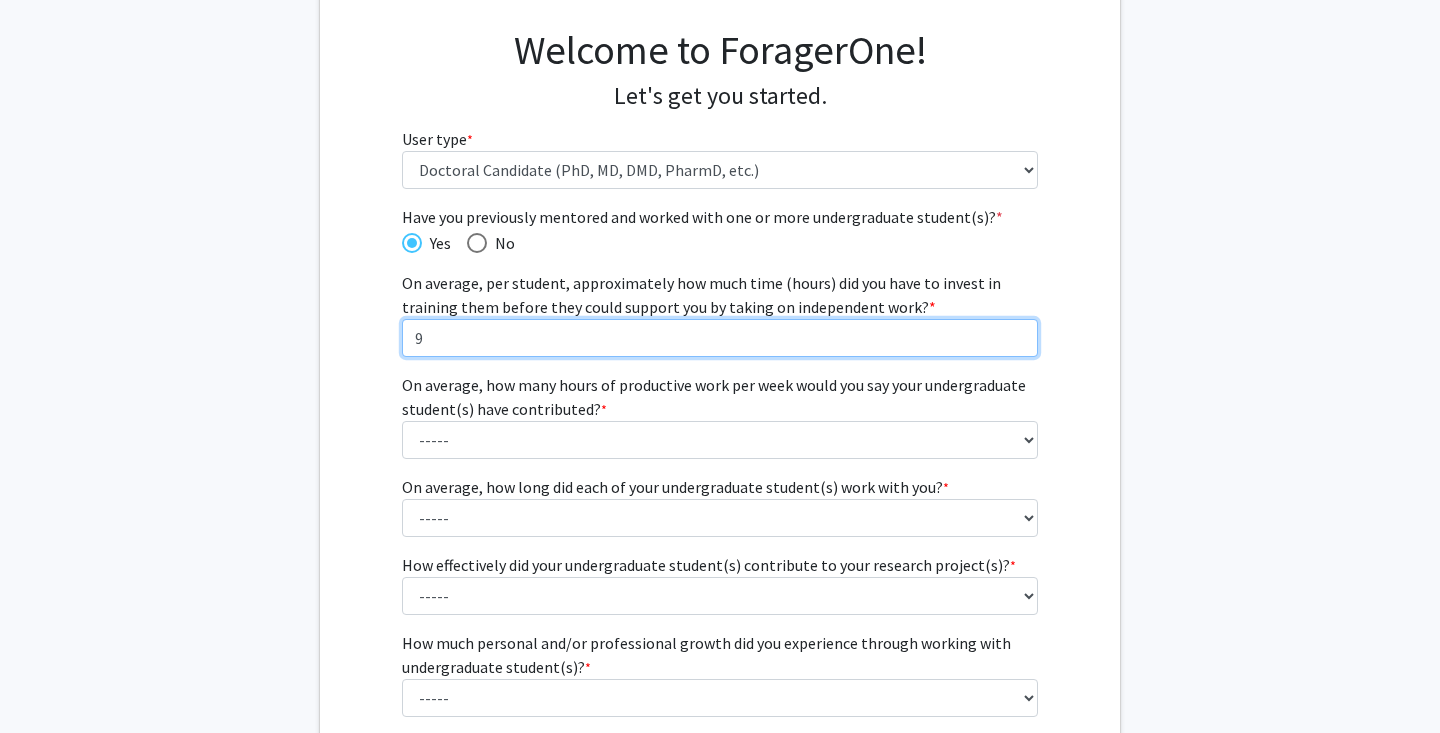 click on "9" at bounding box center [720, 338] 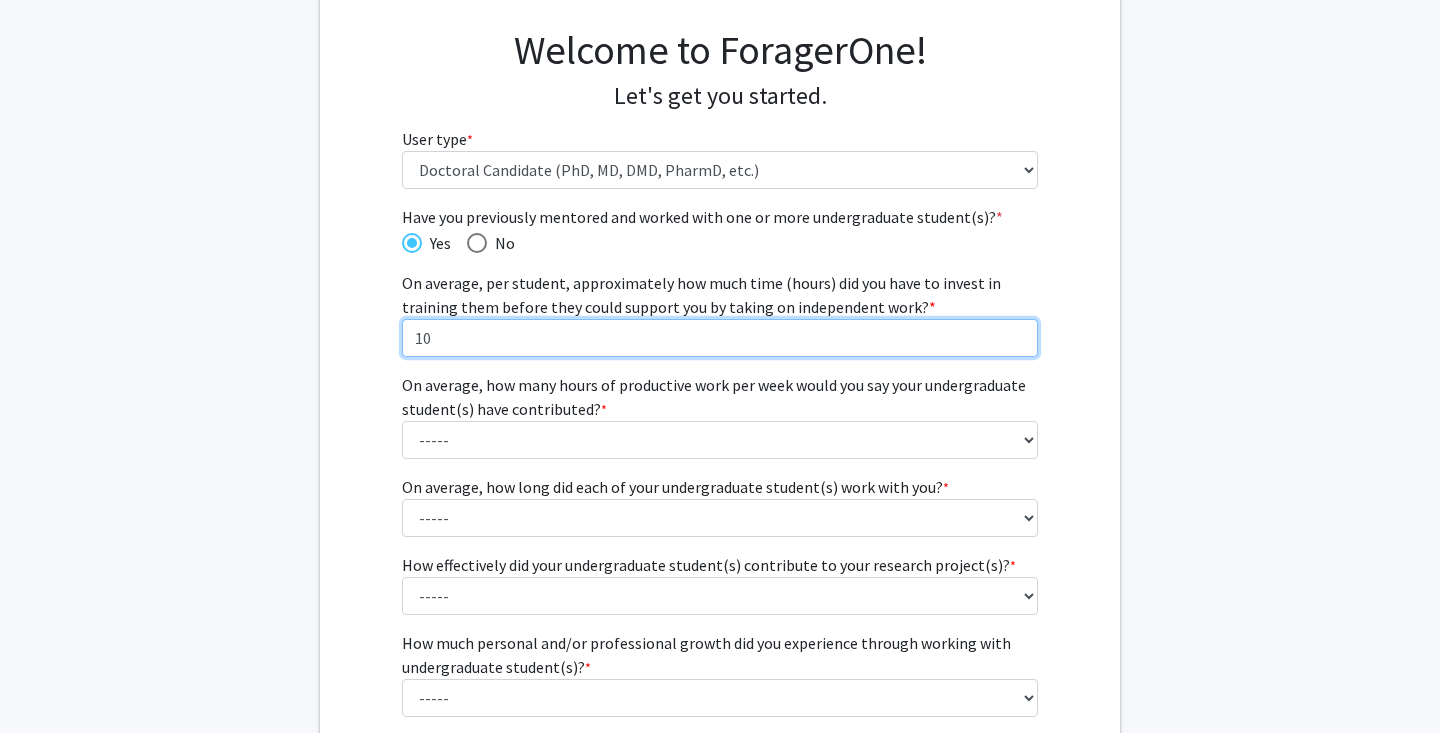 click on "10" at bounding box center (720, 338) 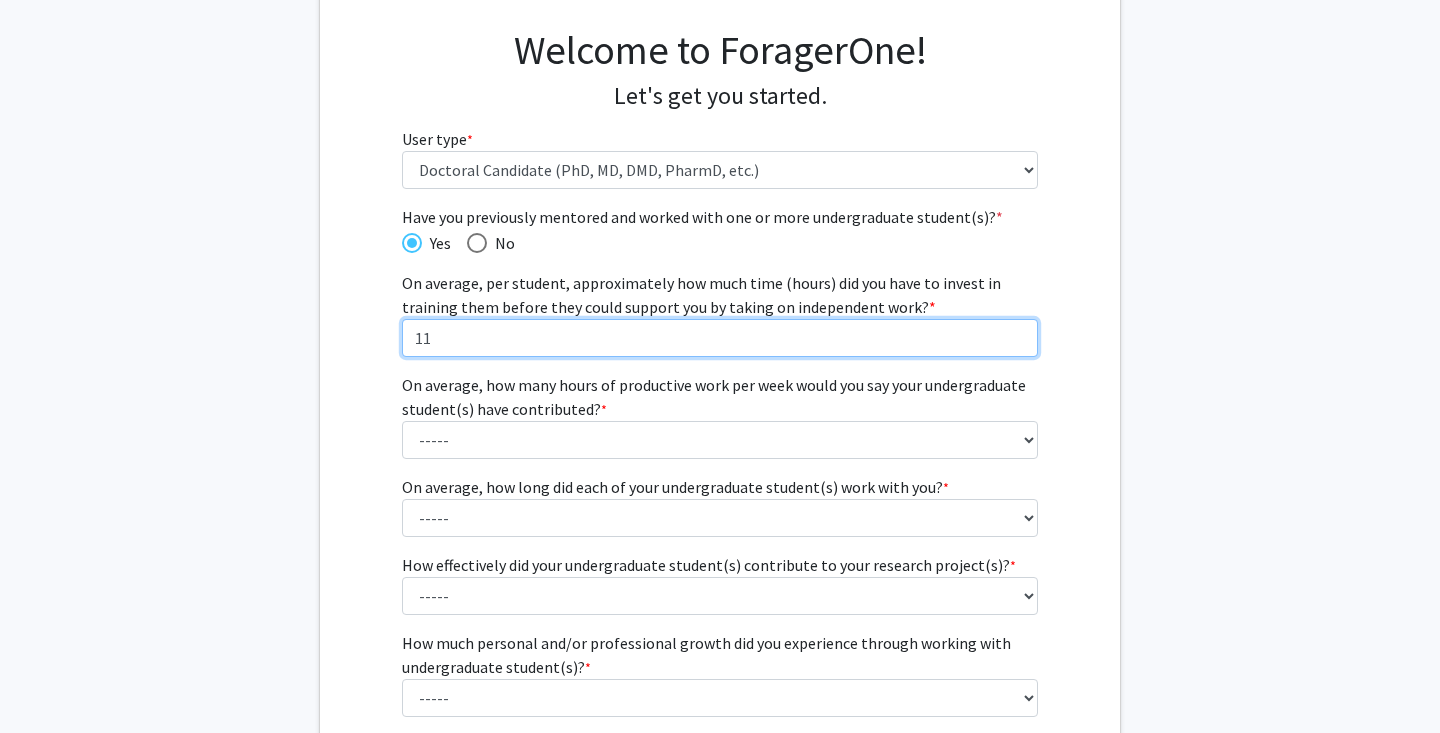 click on "11" at bounding box center [720, 338] 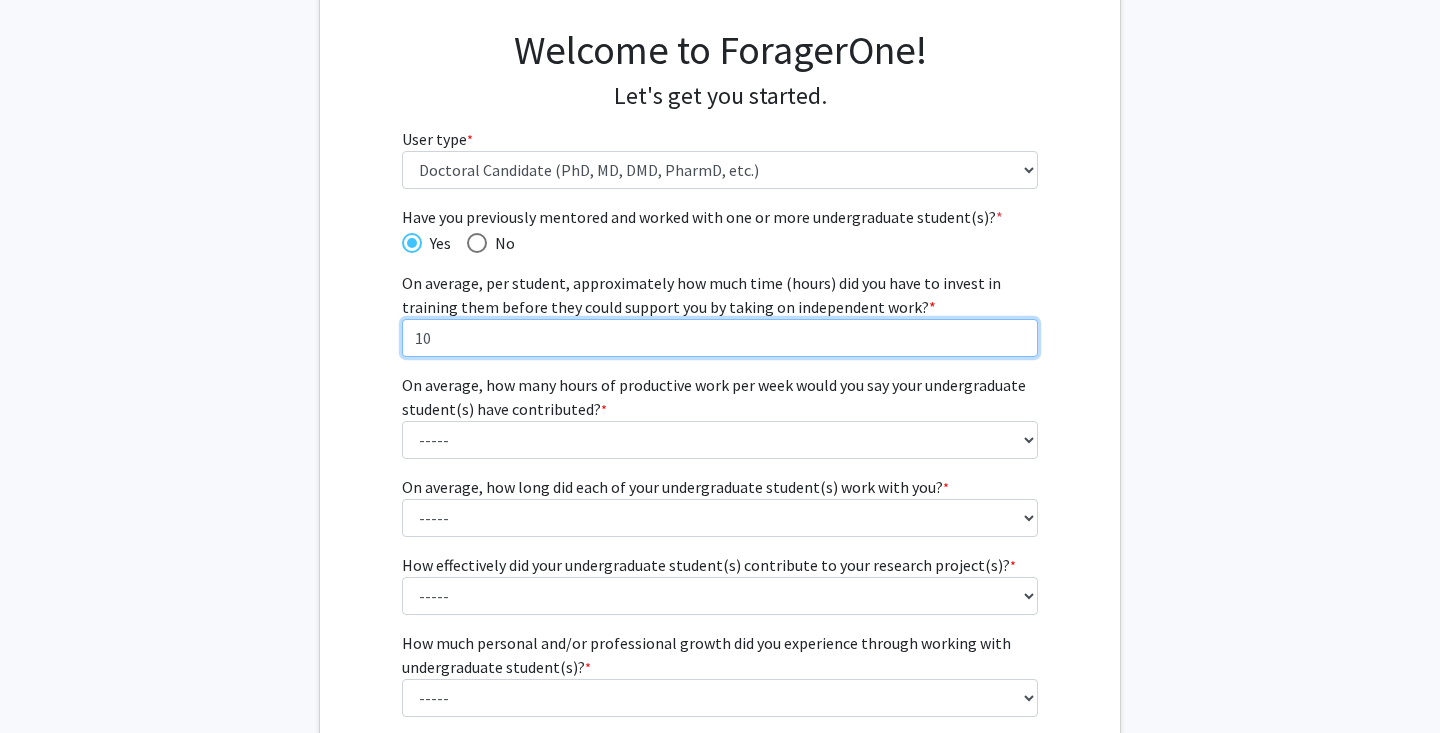 click on "10" at bounding box center [720, 338] 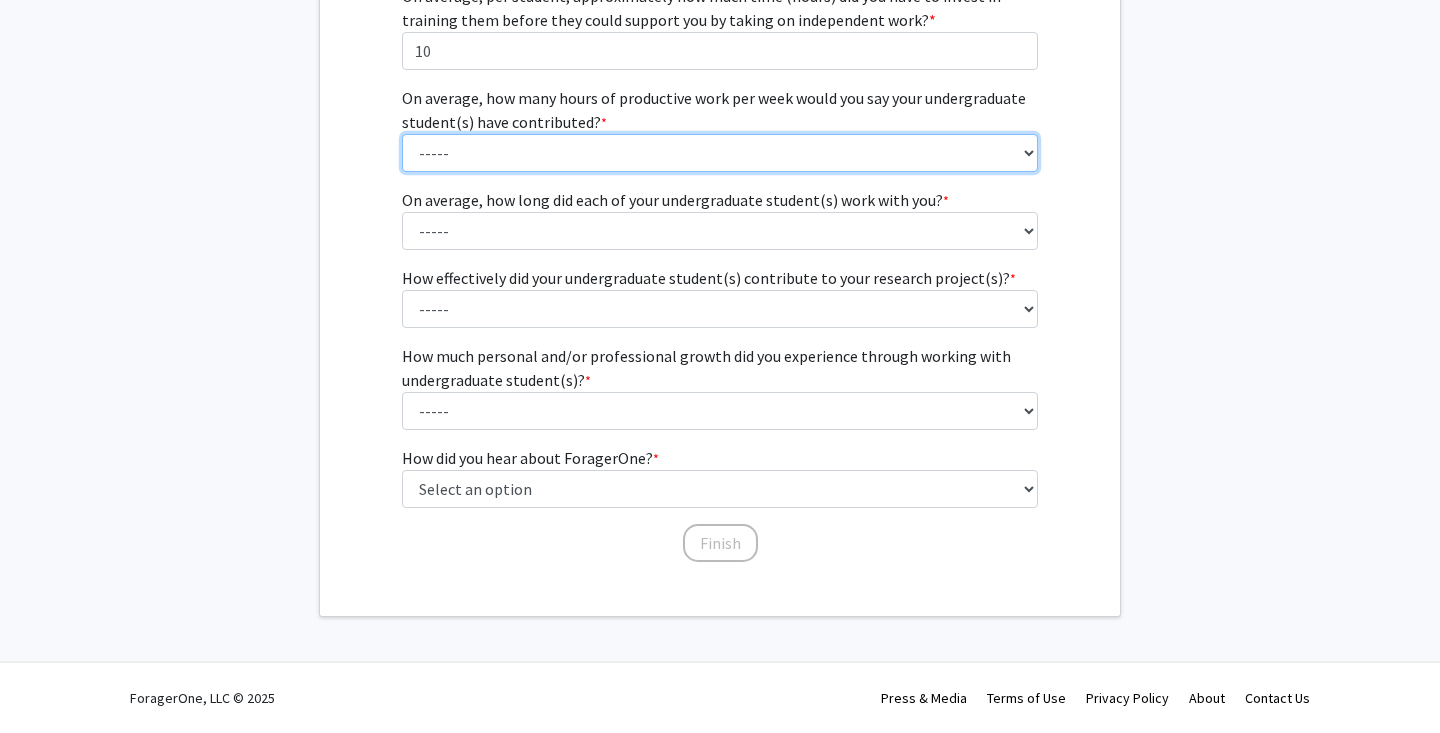 scroll, scrollTop: 427, scrollLeft: 0, axis: vertical 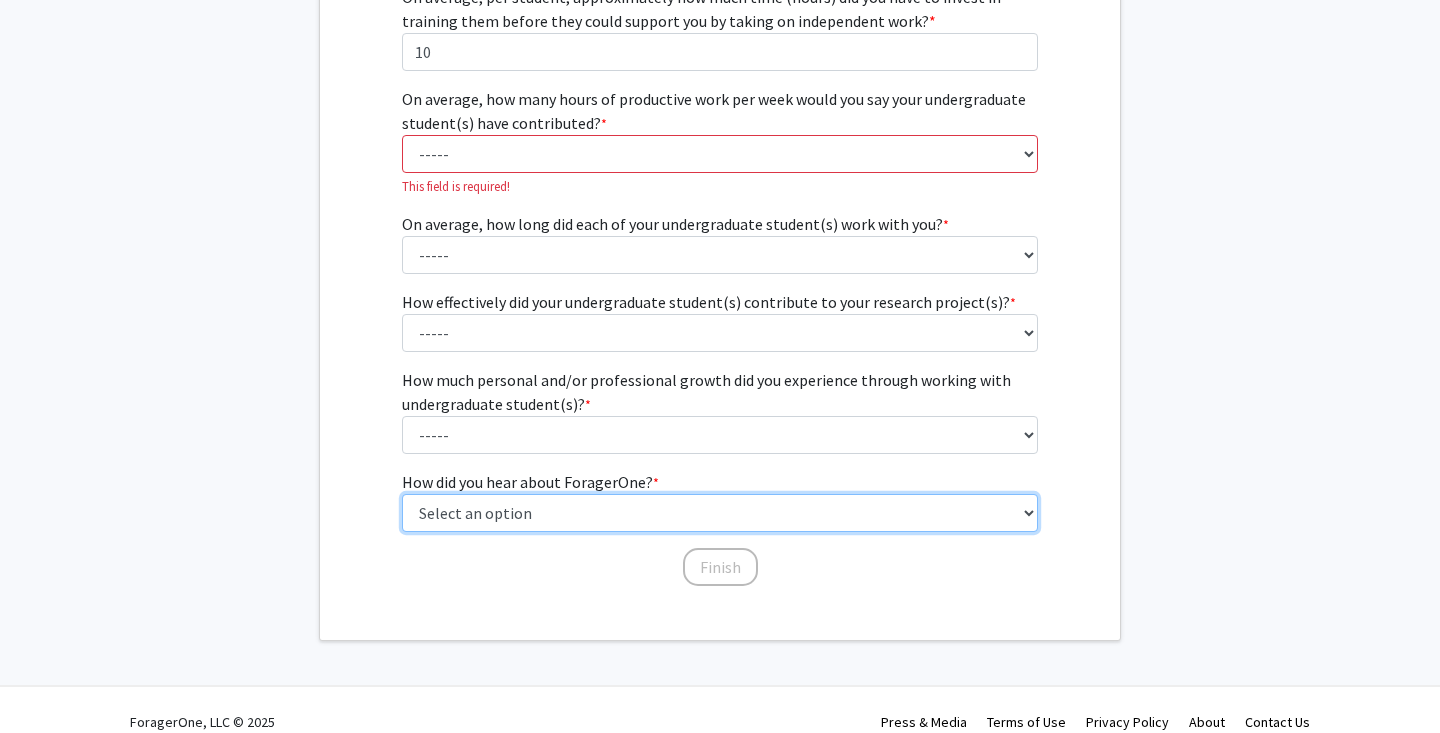 select on "1: peer_recommendation" 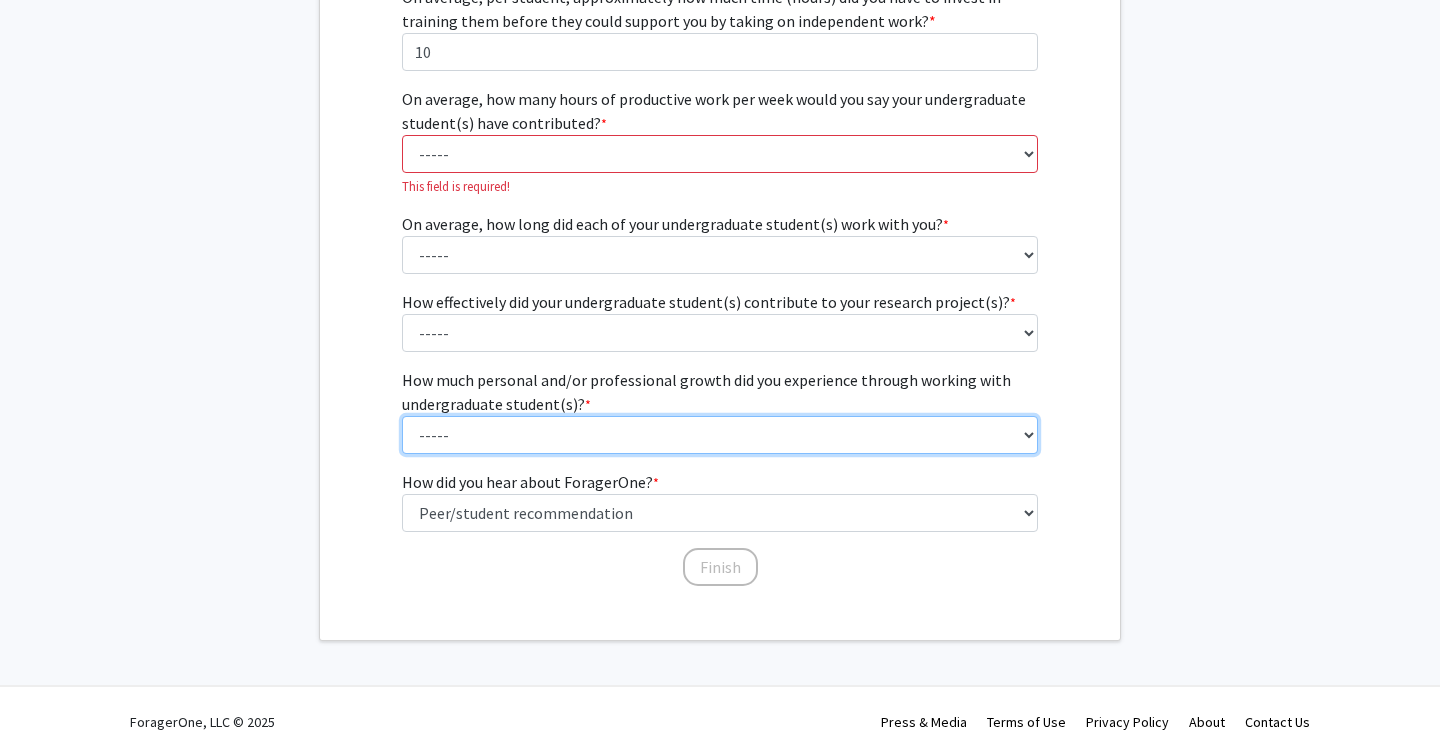 select on "3: 3" 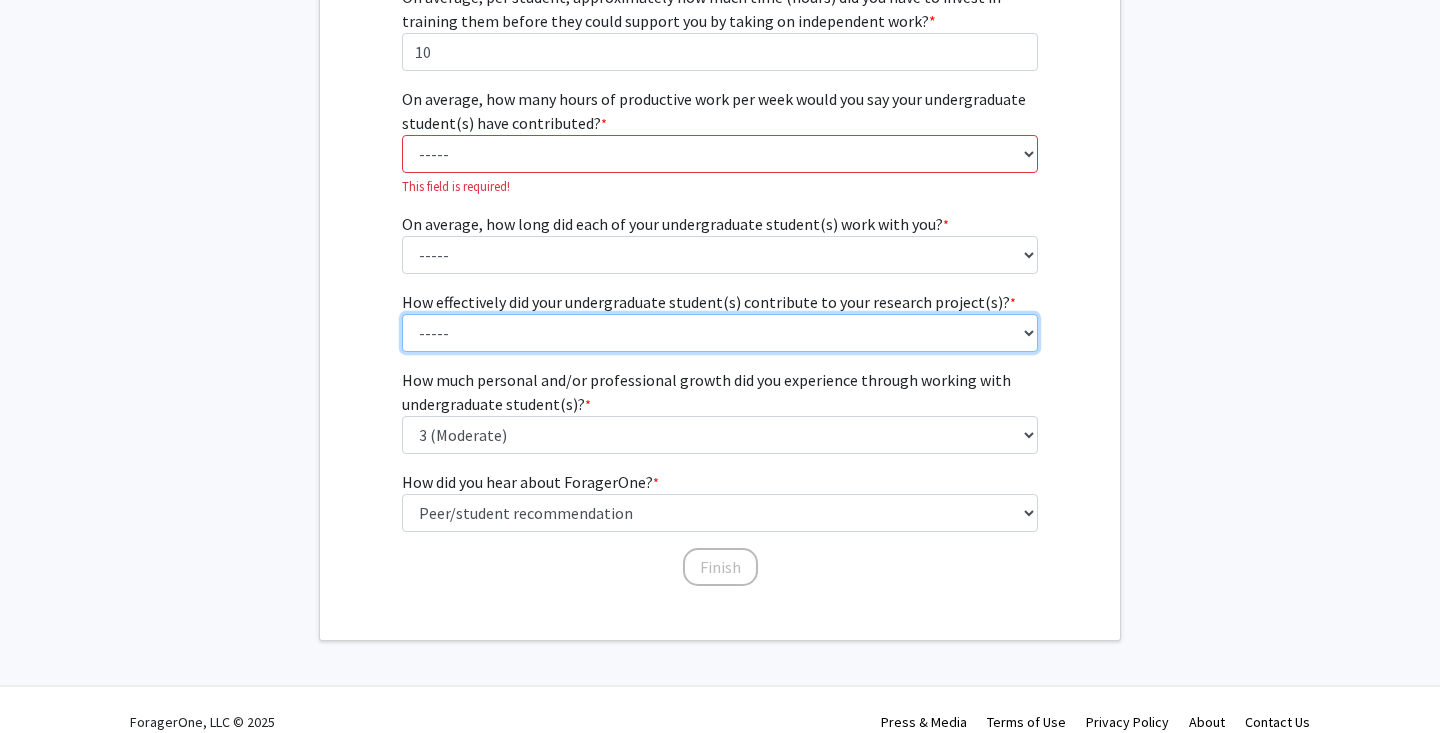 select on "4: 4" 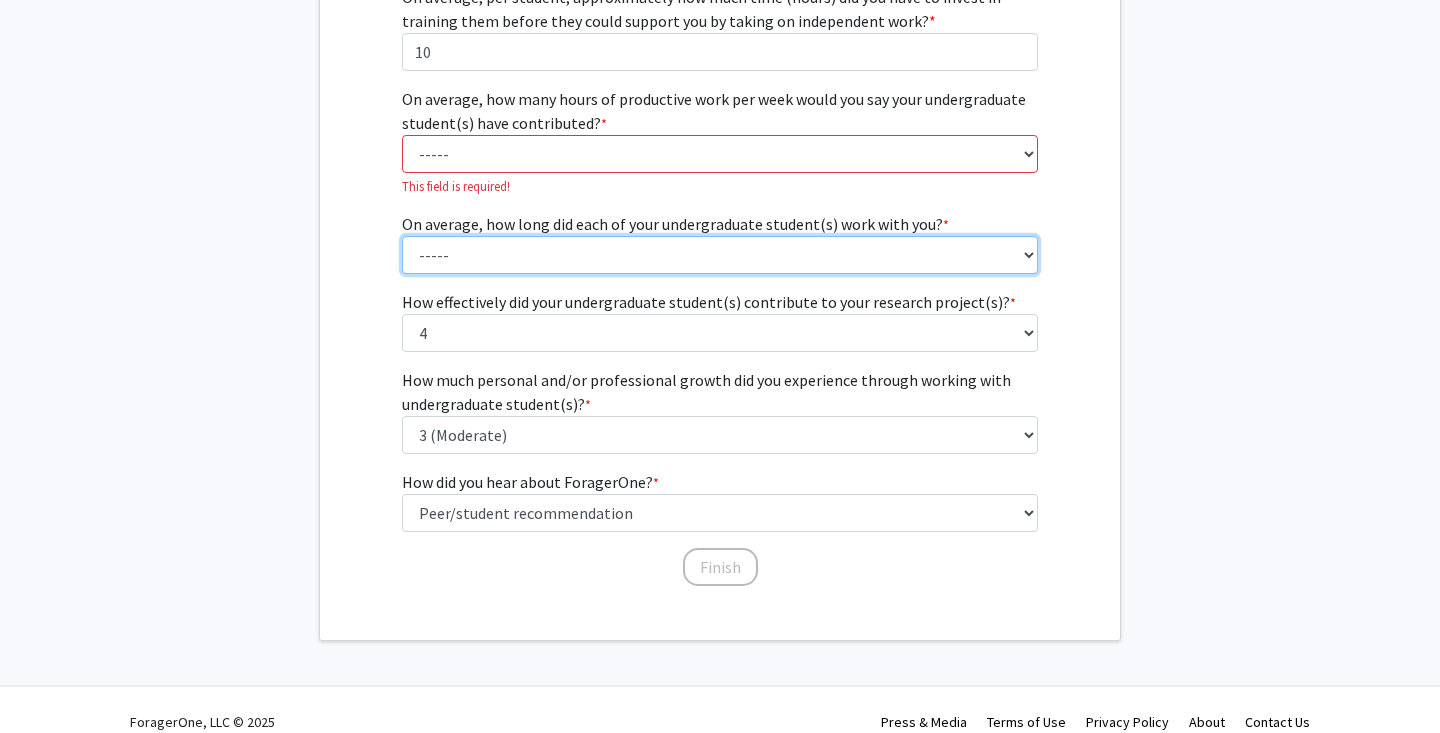 select on "4: 1 - 2 years" 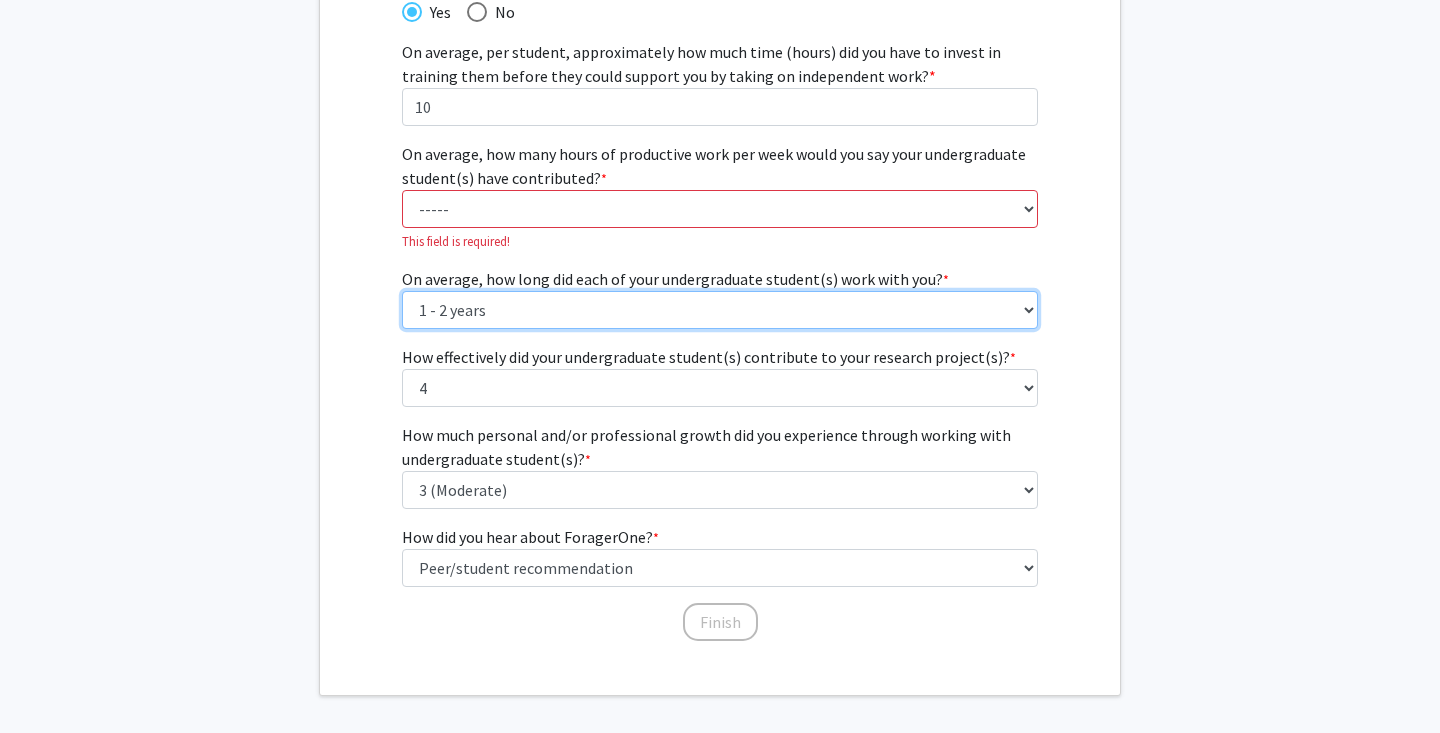 scroll, scrollTop: 348, scrollLeft: 0, axis: vertical 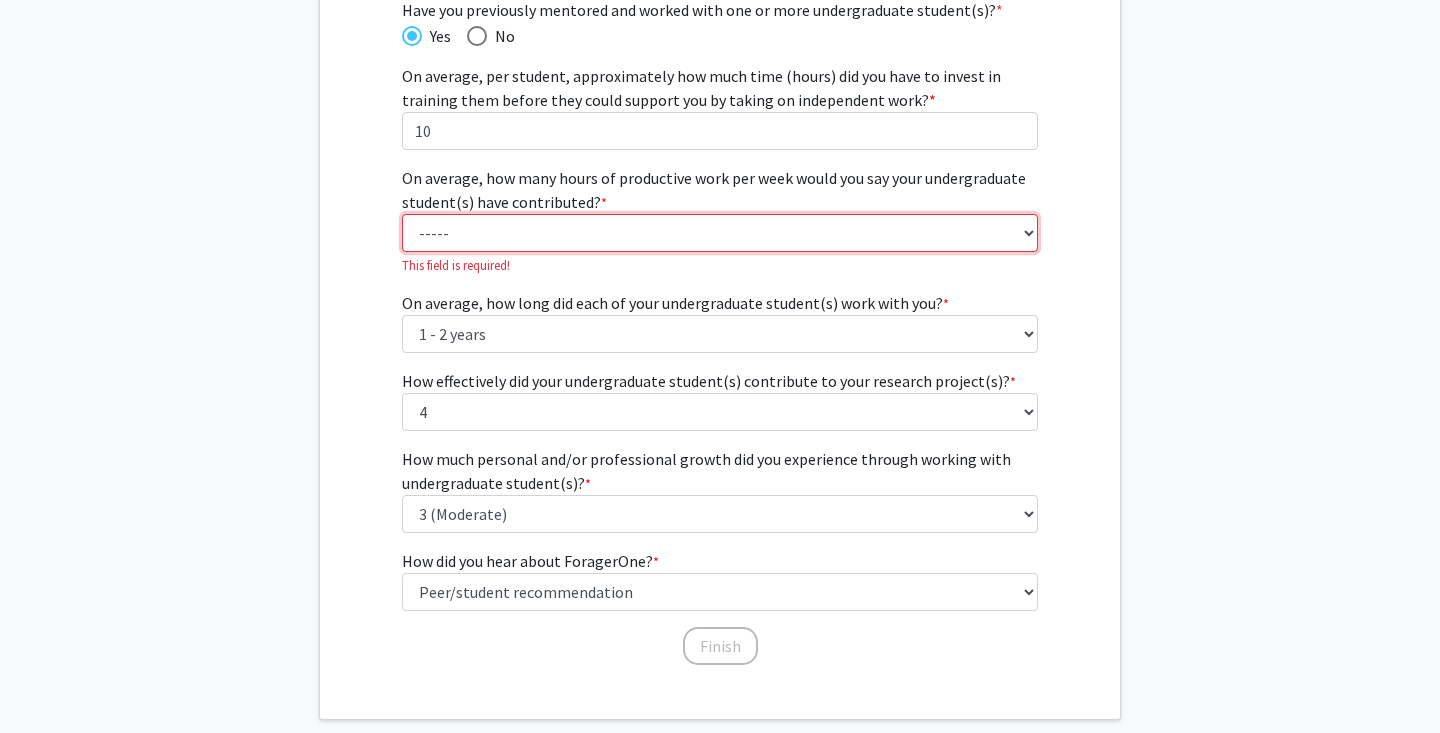 select on "3: 11 - 15 hours" 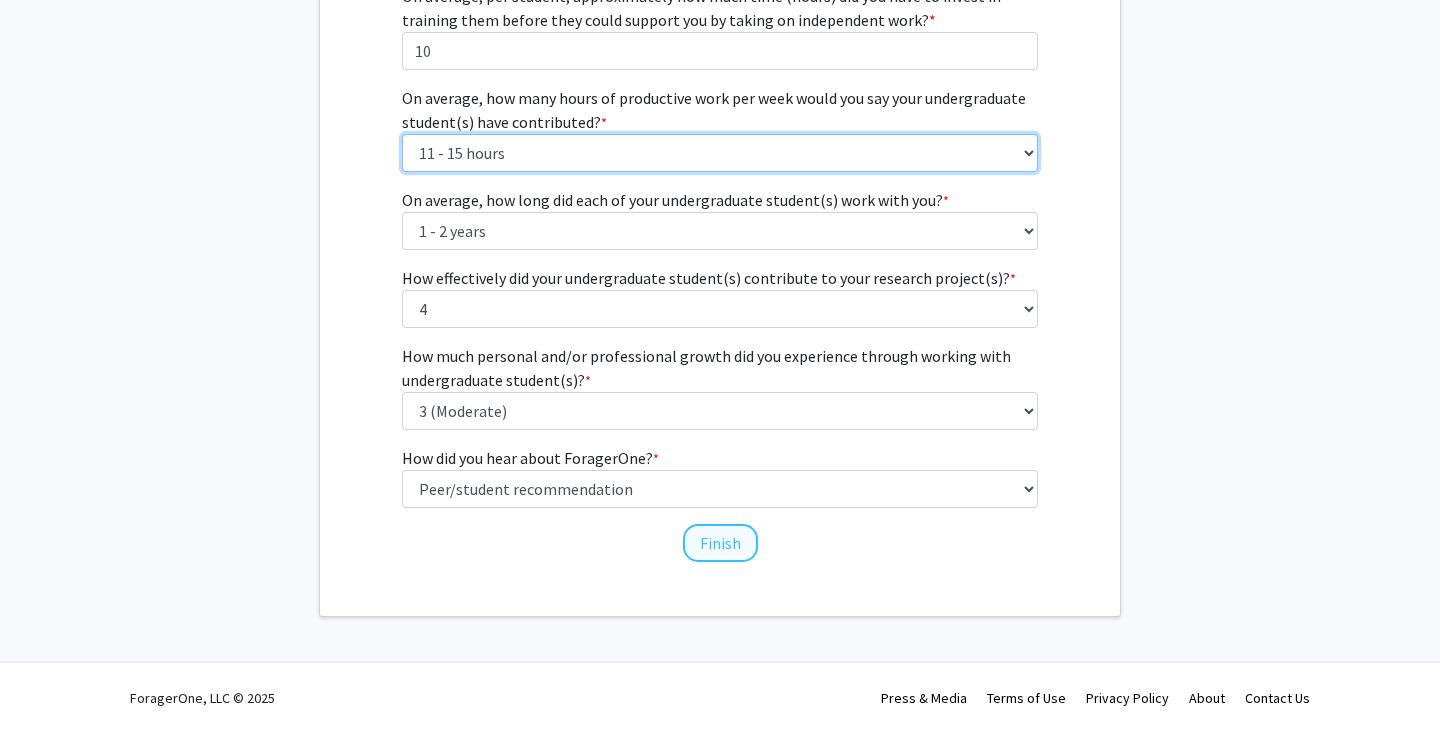 scroll, scrollTop: 427, scrollLeft: 0, axis: vertical 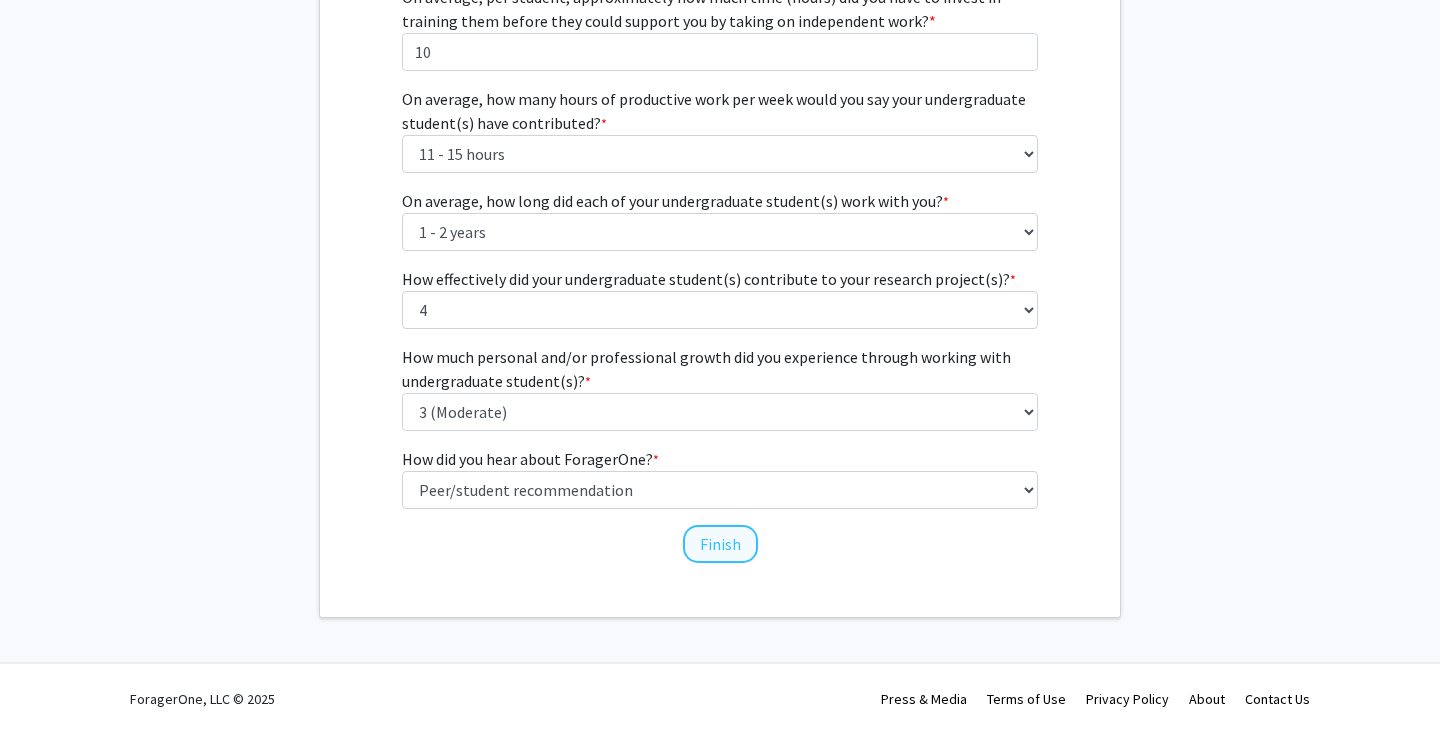 click on "Finish" 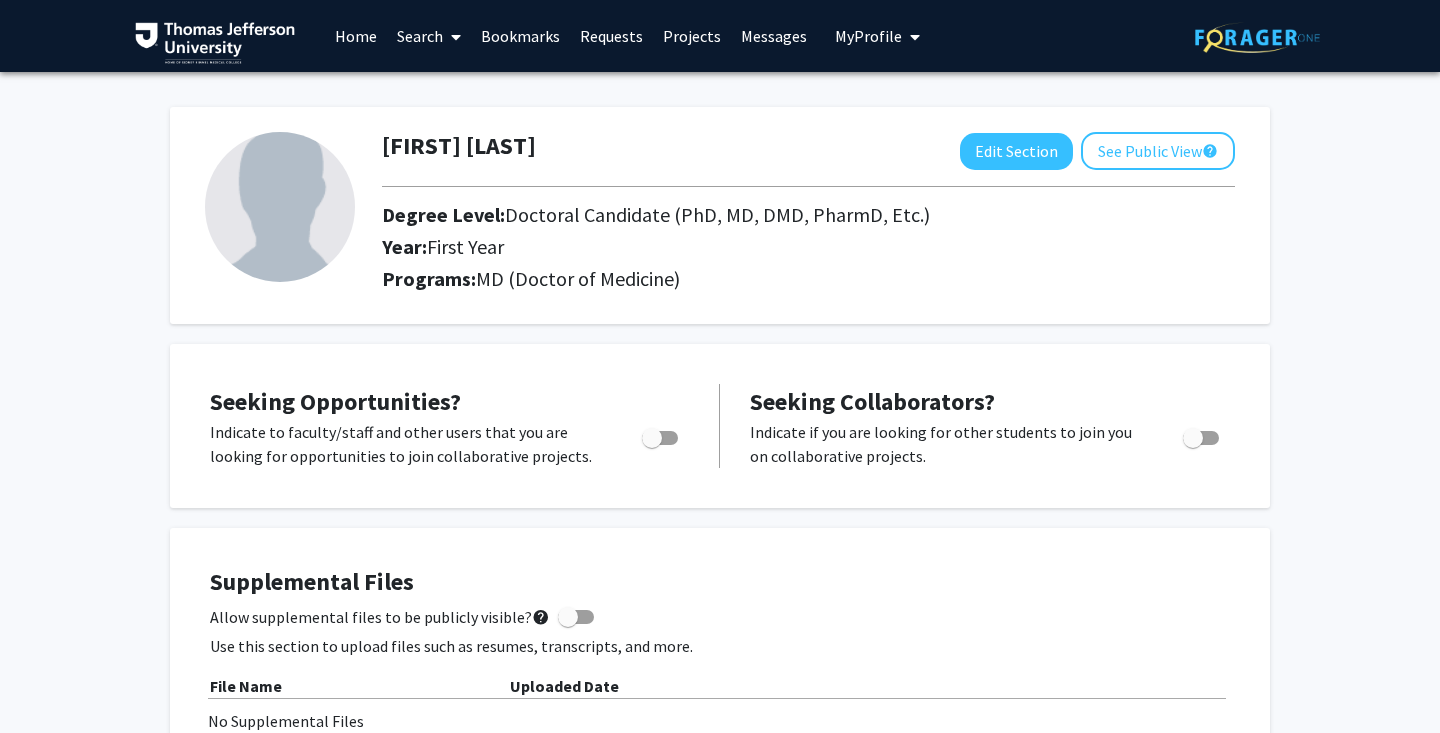 scroll, scrollTop: 0, scrollLeft: 0, axis: both 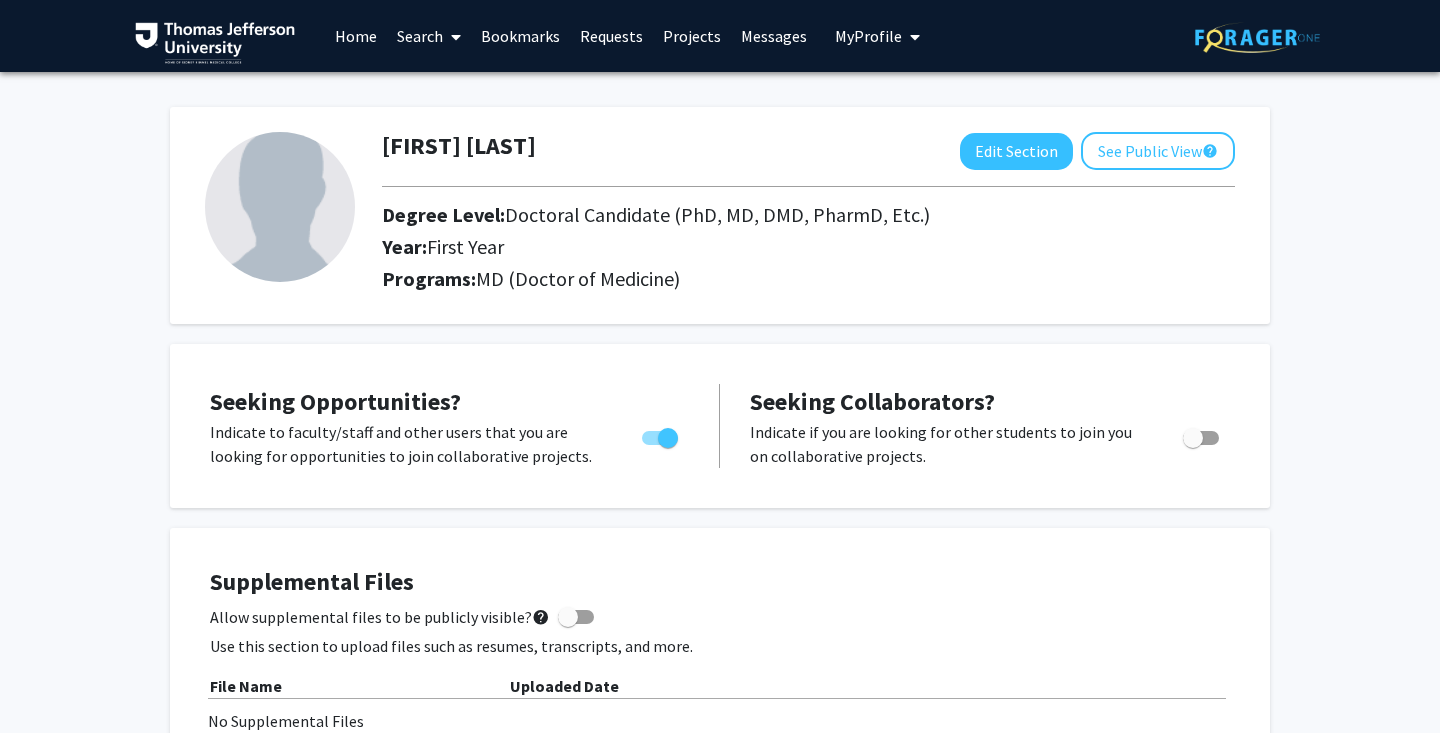 click on "Search" at bounding box center [429, 36] 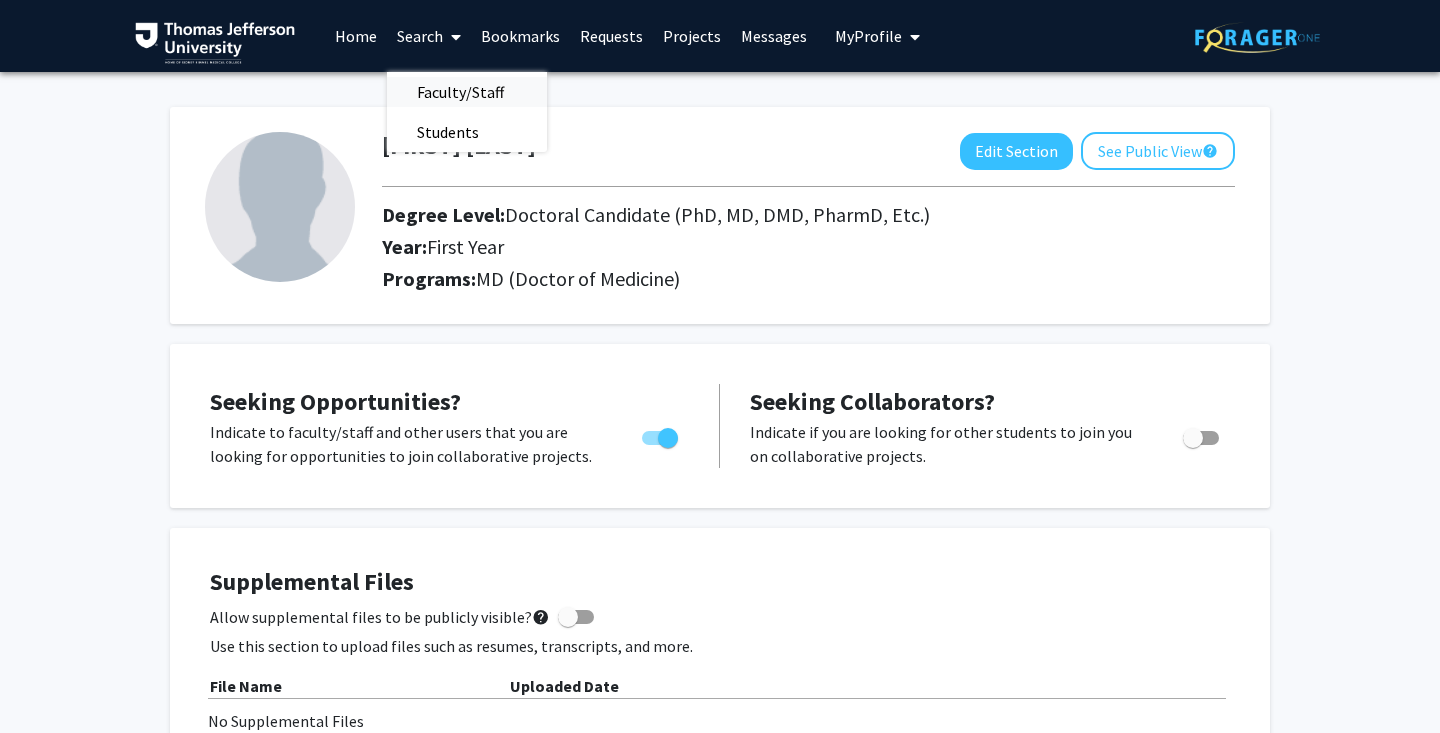click on "Faculty/Staff" at bounding box center (460, 92) 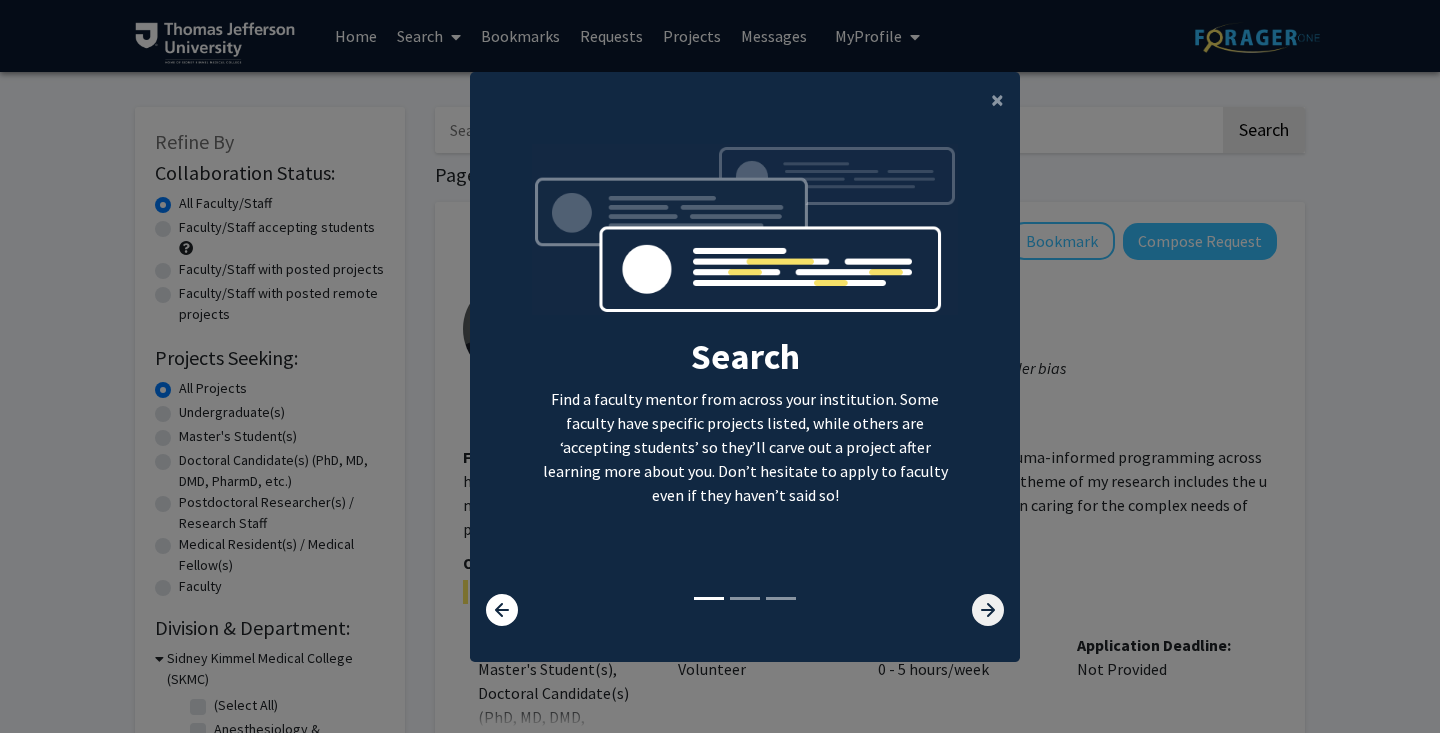 click 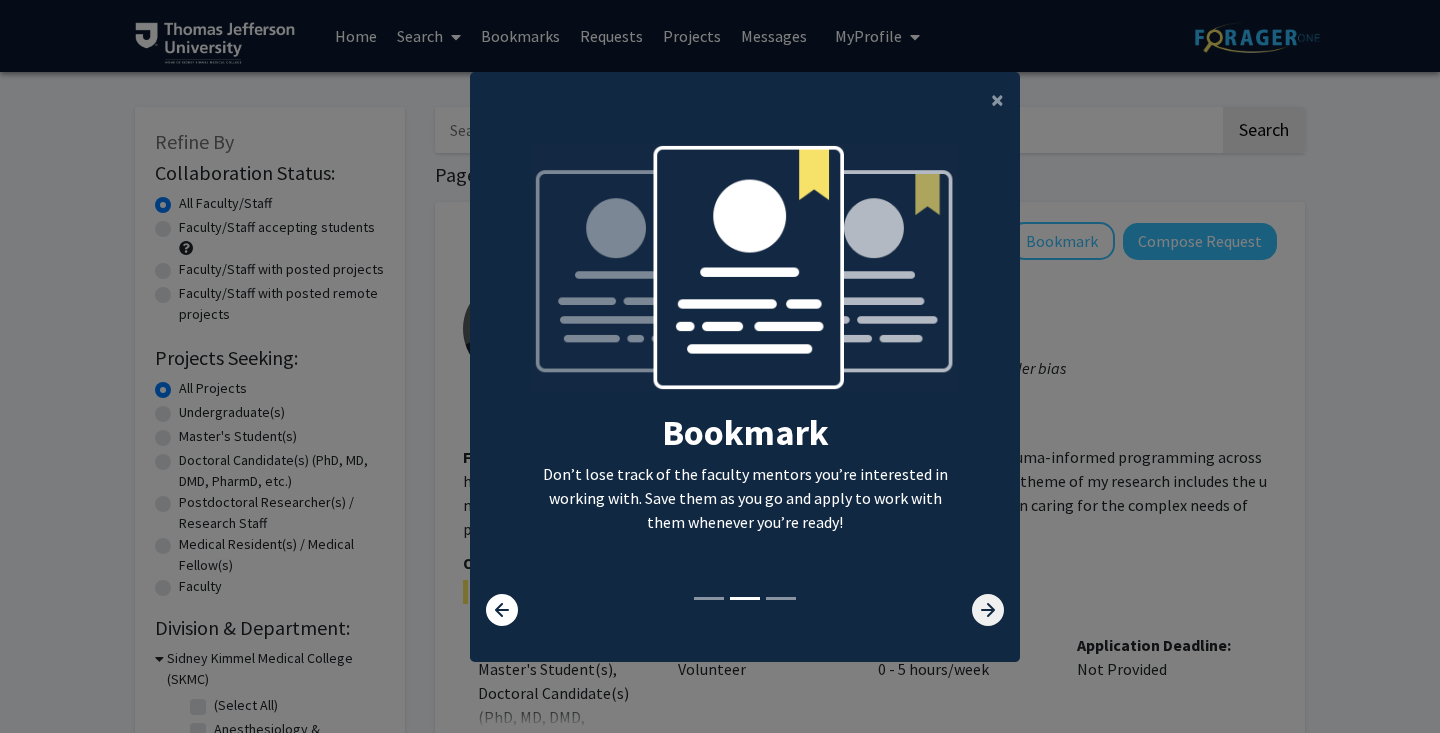 click 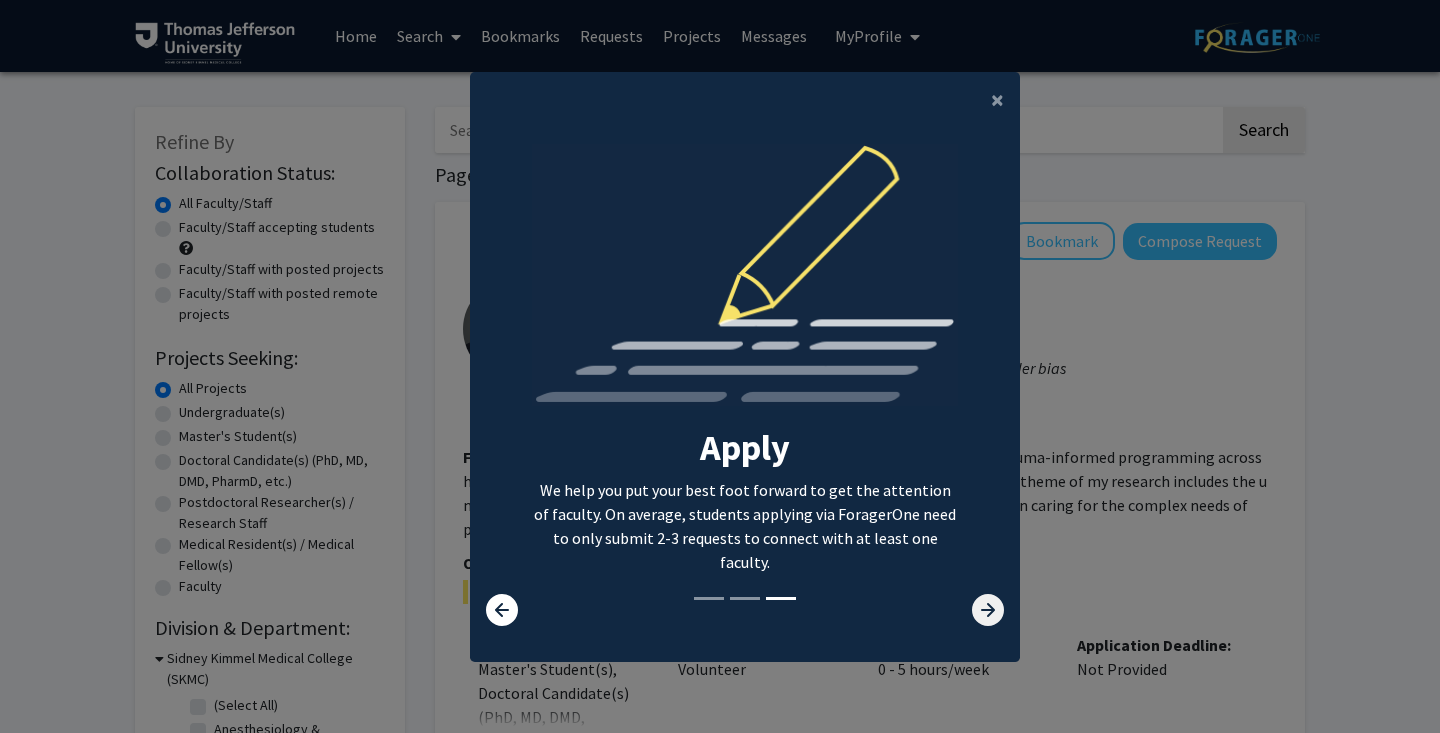 click 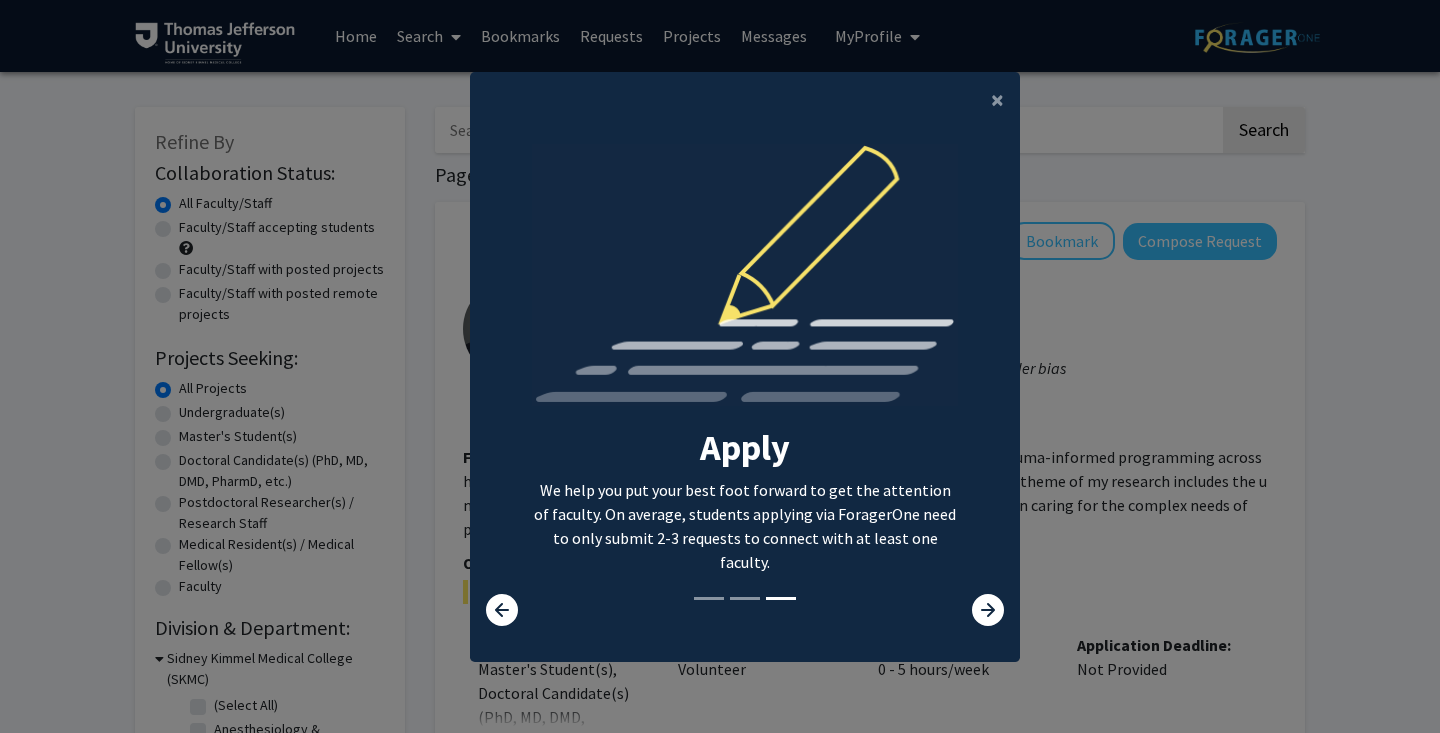 click on "Search  Find a faculty mentor from across your institution. Some faculty have specific projects listed, while others are ‘accepting students’ so they’ll carve out a project after learning more about you. Don’t hesitate to apply to faculty even if they haven’t said so!  Bookmark  Don’t lose track of the faculty mentors you’re interested in working with. Save them as you go and apply to work with them whenever you’re ready!  Apply  We help you put your best foot forward to get the attention of faculty. On average, students applying via ForagerOne need to only submit 2-3 requests to connect with at least one faculty." 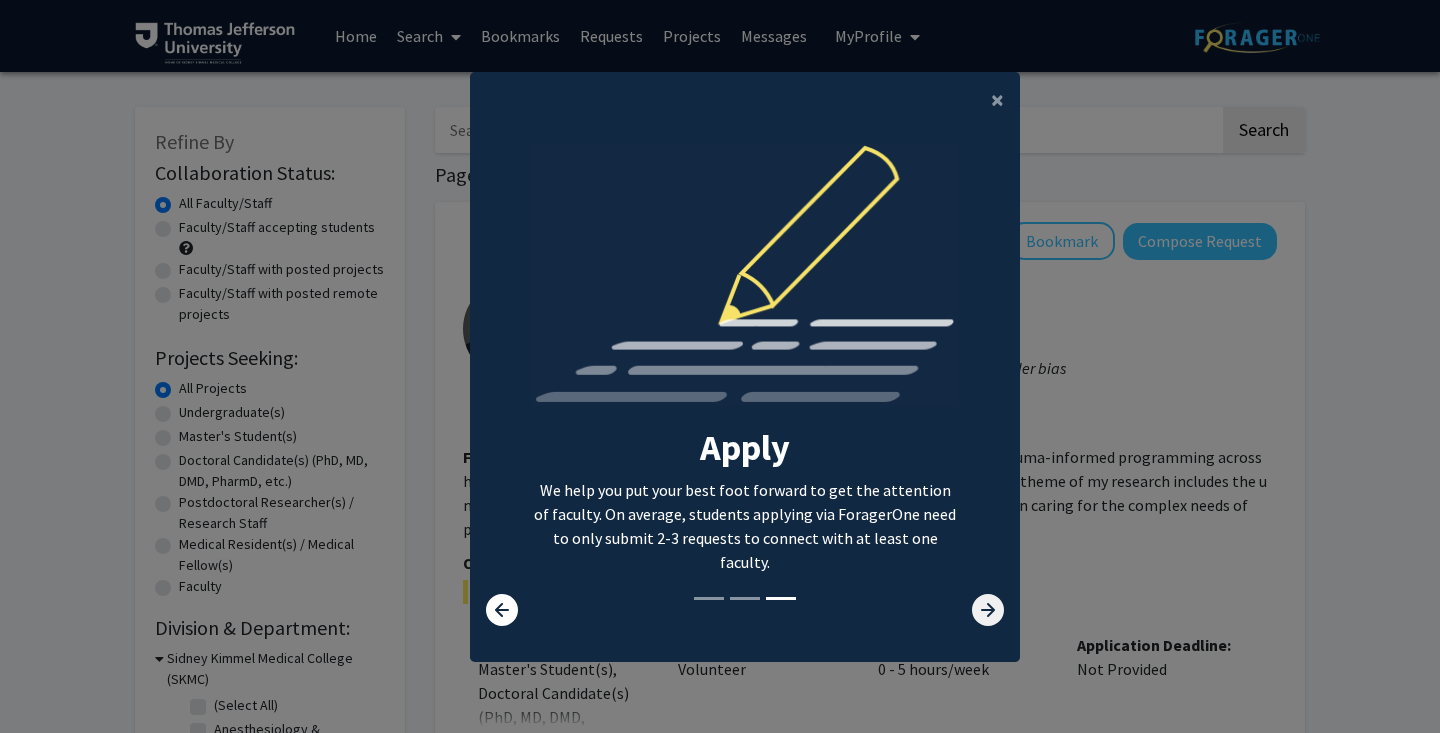 click 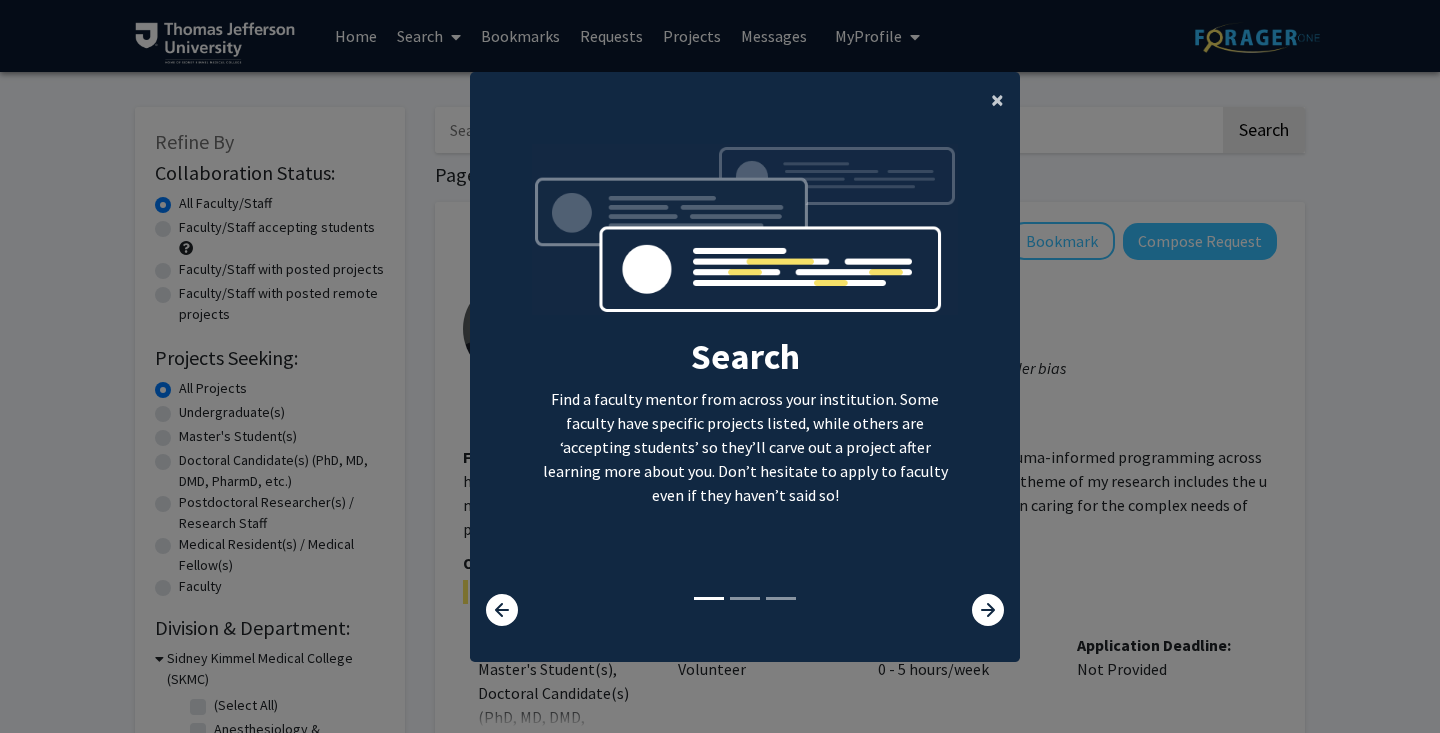 click on "×" 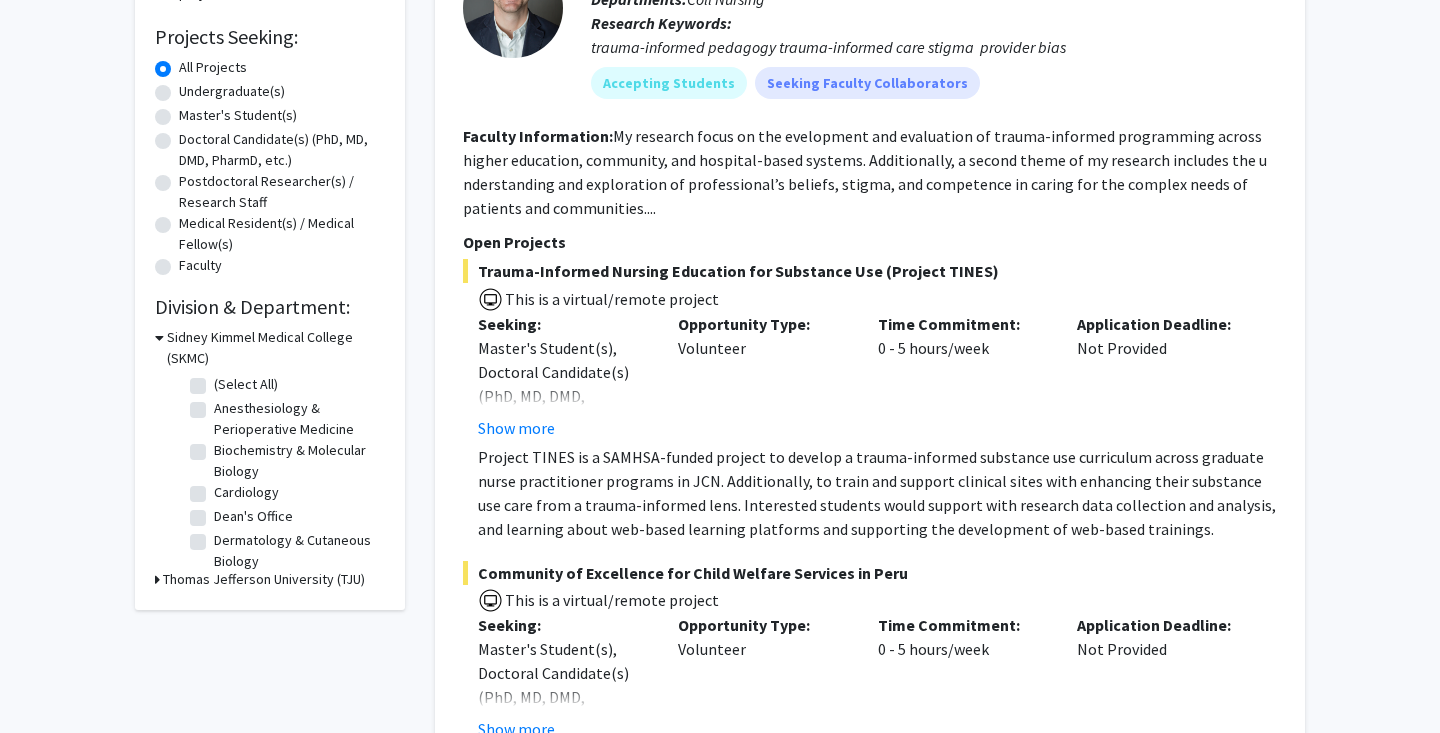 scroll, scrollTop: 338, scrollLeft: 0, axis: vertical 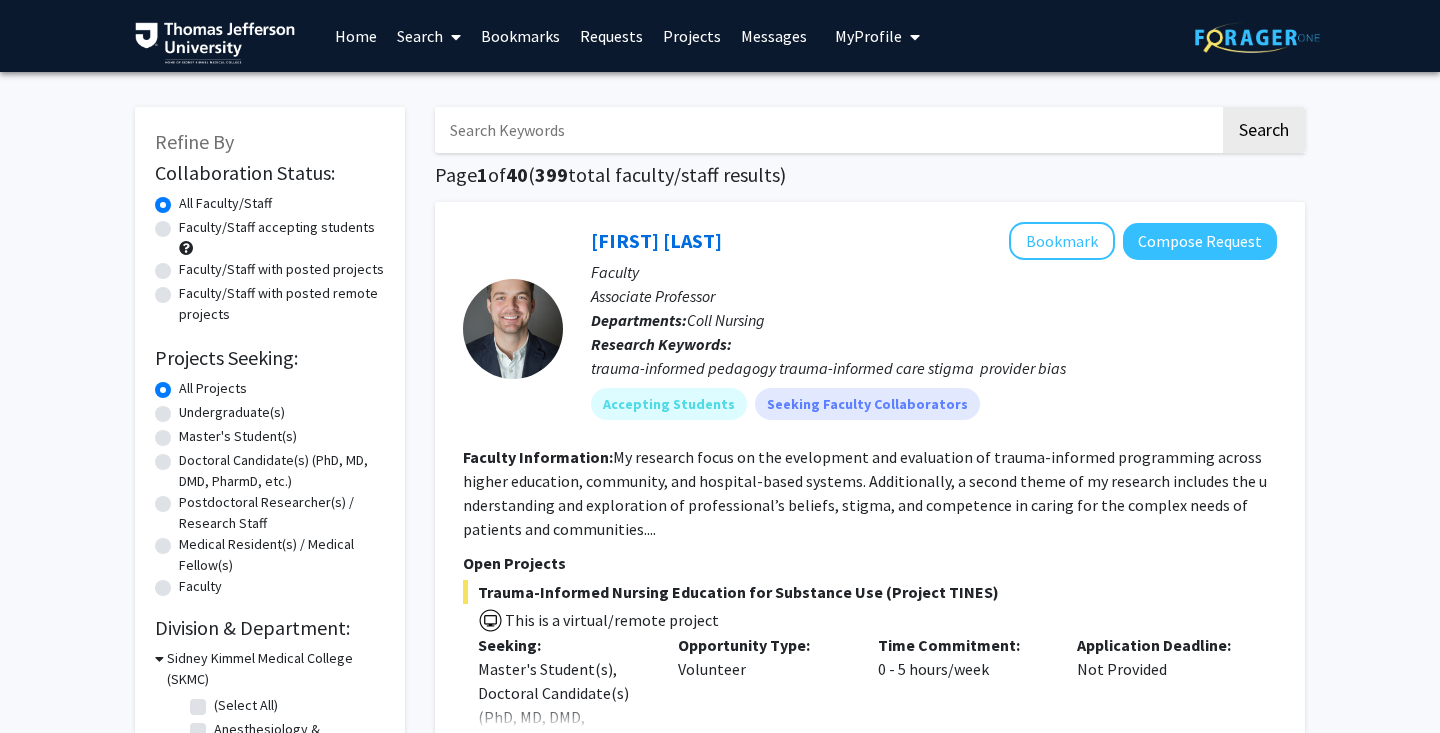 click at bounding box center [827, 130] 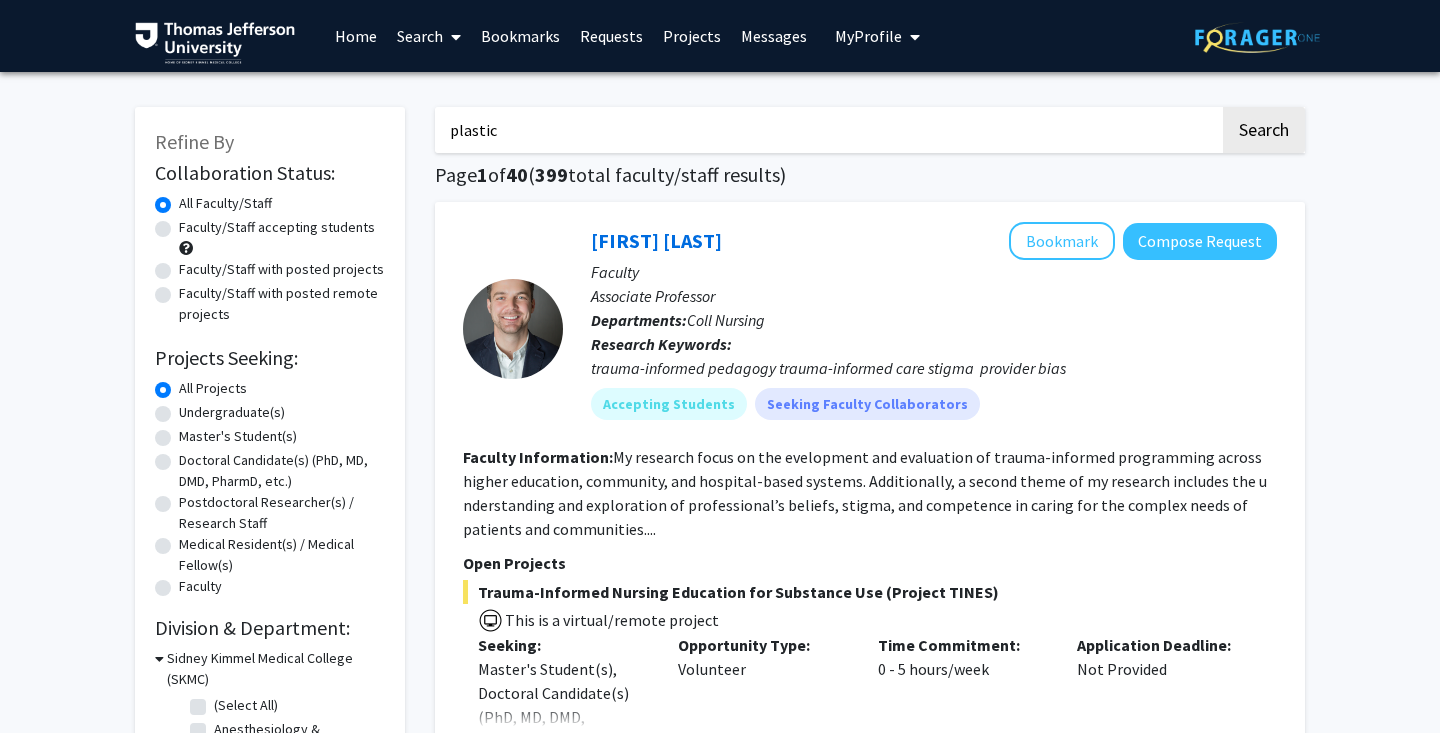 type on "plastic" 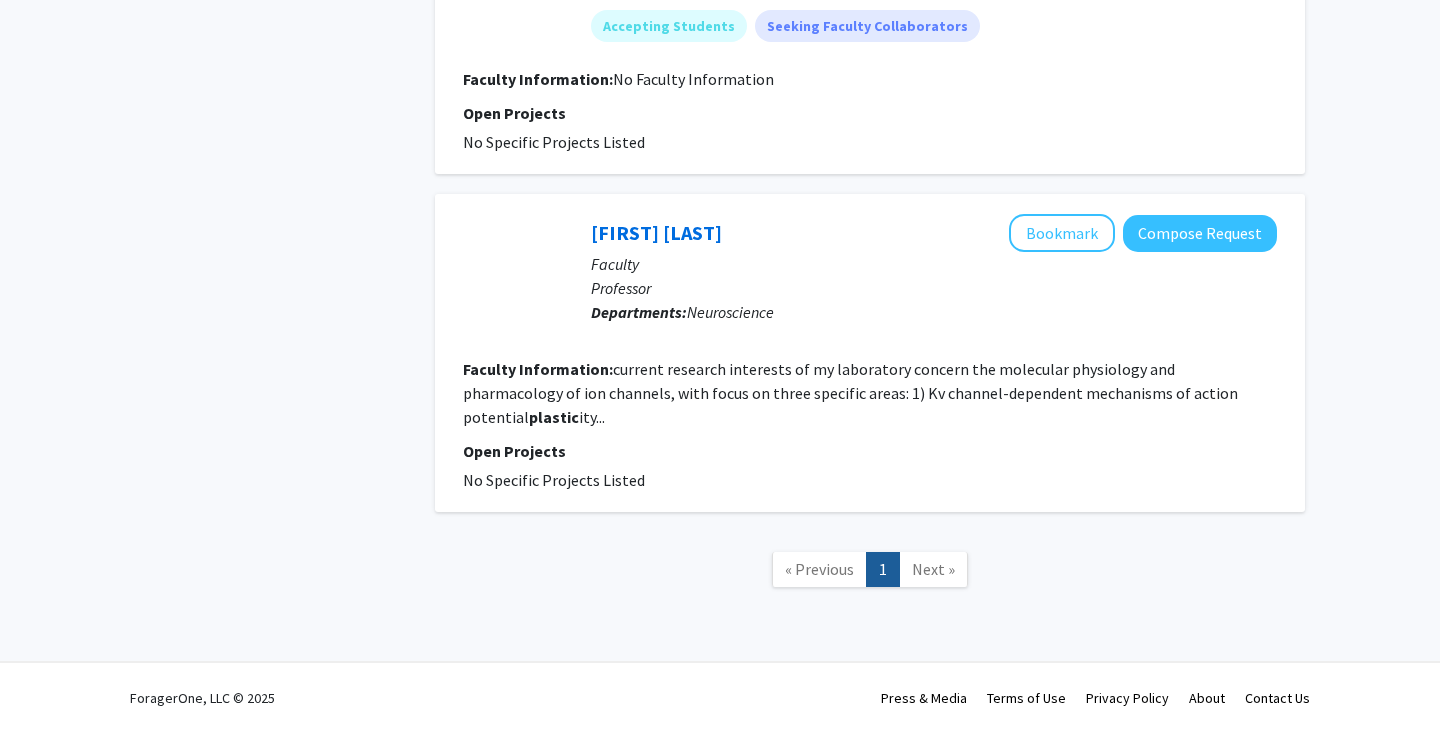 scroll, scrollTop: 3146, scrollLeft: 0, axis: vertical 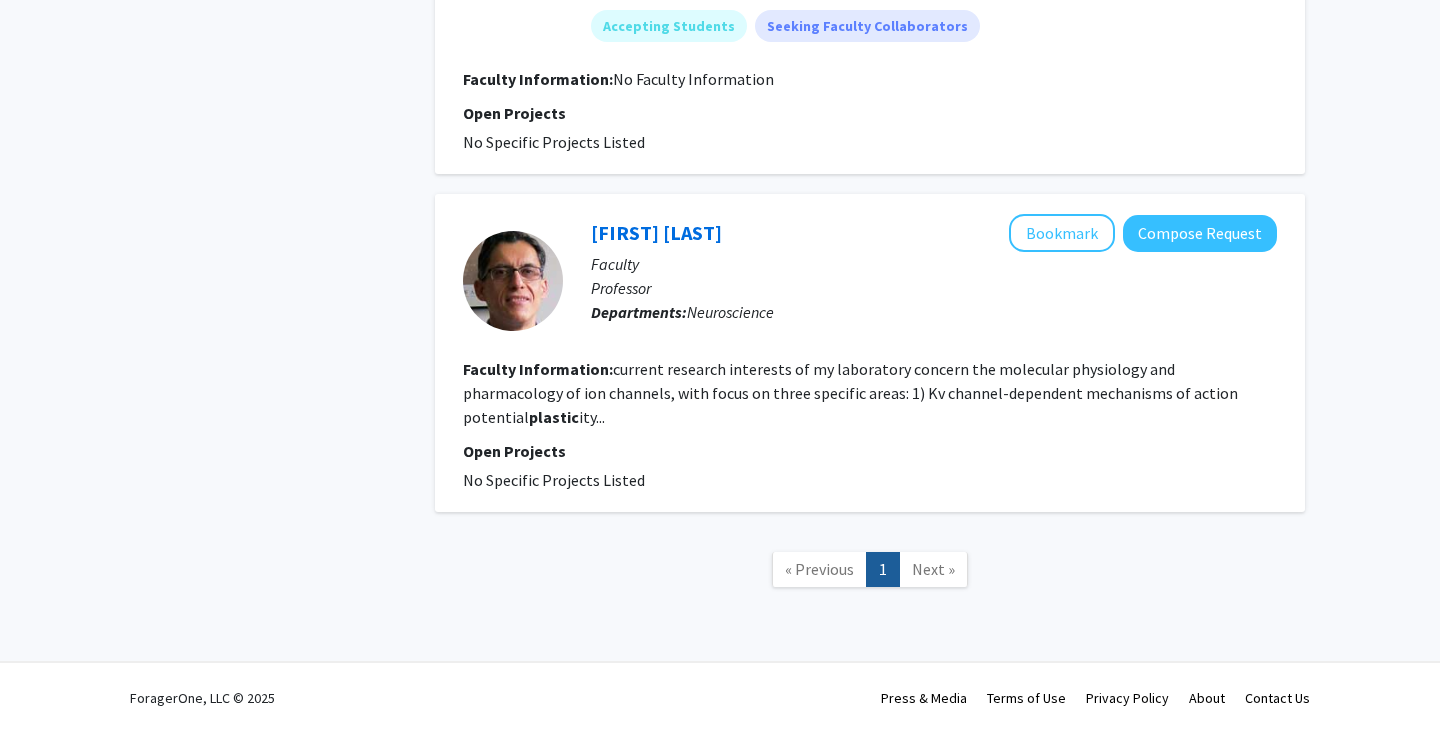 click on "« Previous  1  Next »" 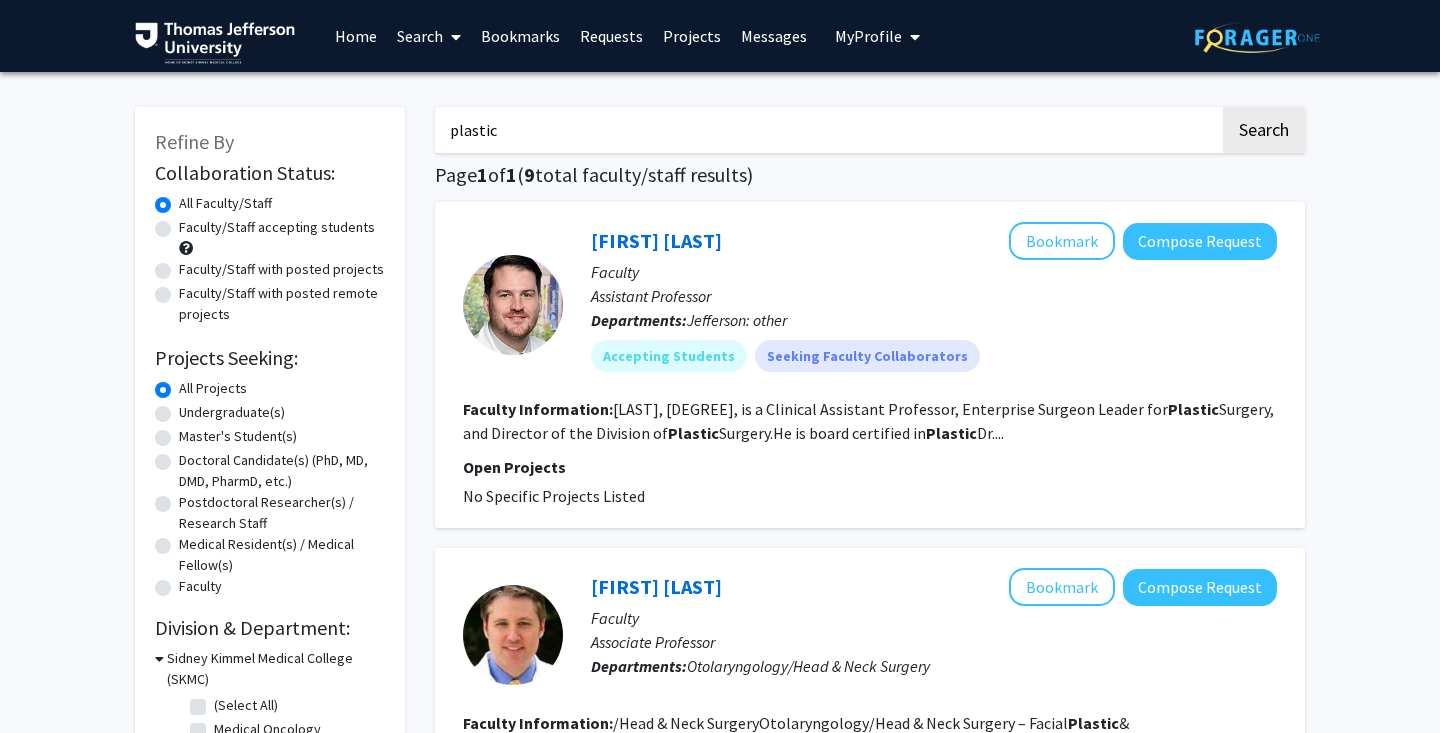 scroll, scrollTop: 0, scrollLeft: 0, axis: both 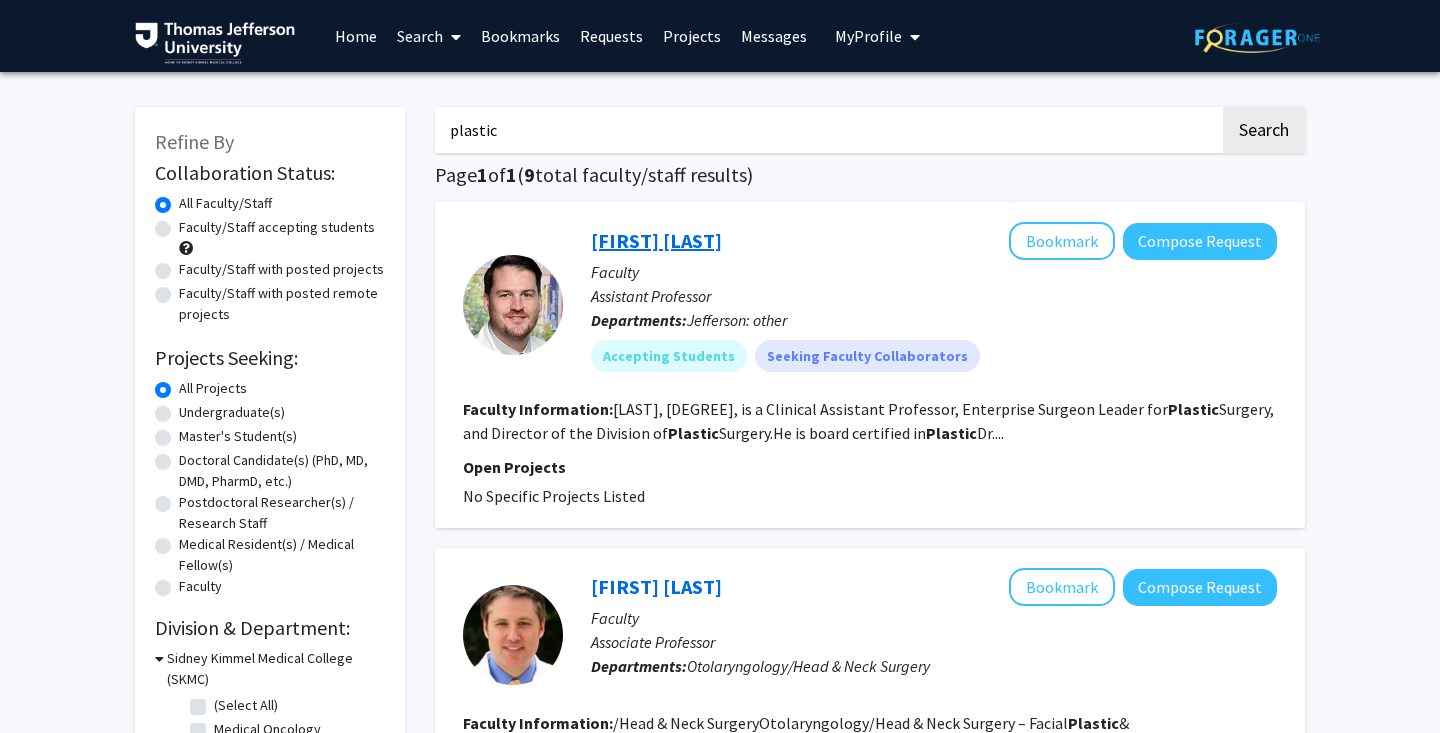 click on "[FIRST] [LAST]" 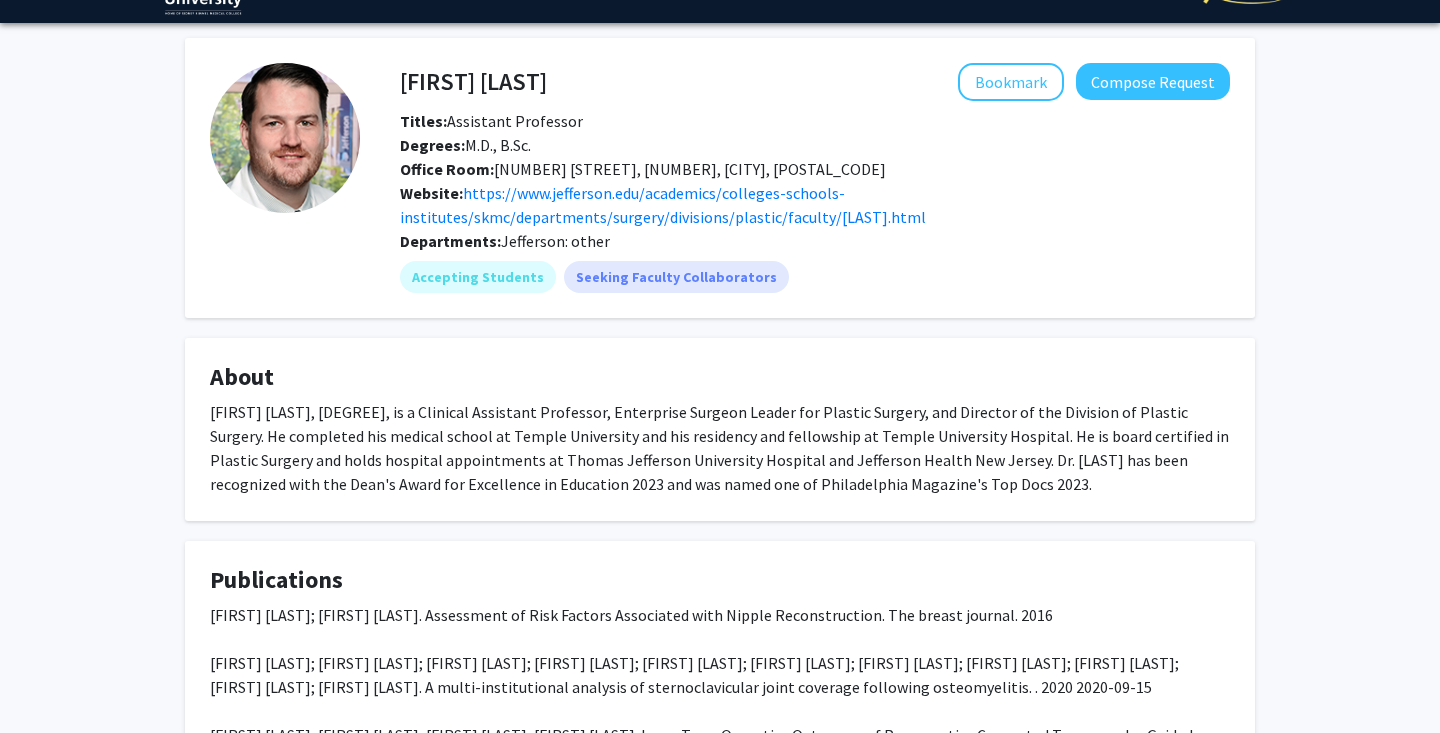 scroll, scrollTop: 50, scrollLeft: 0, axis: vertical 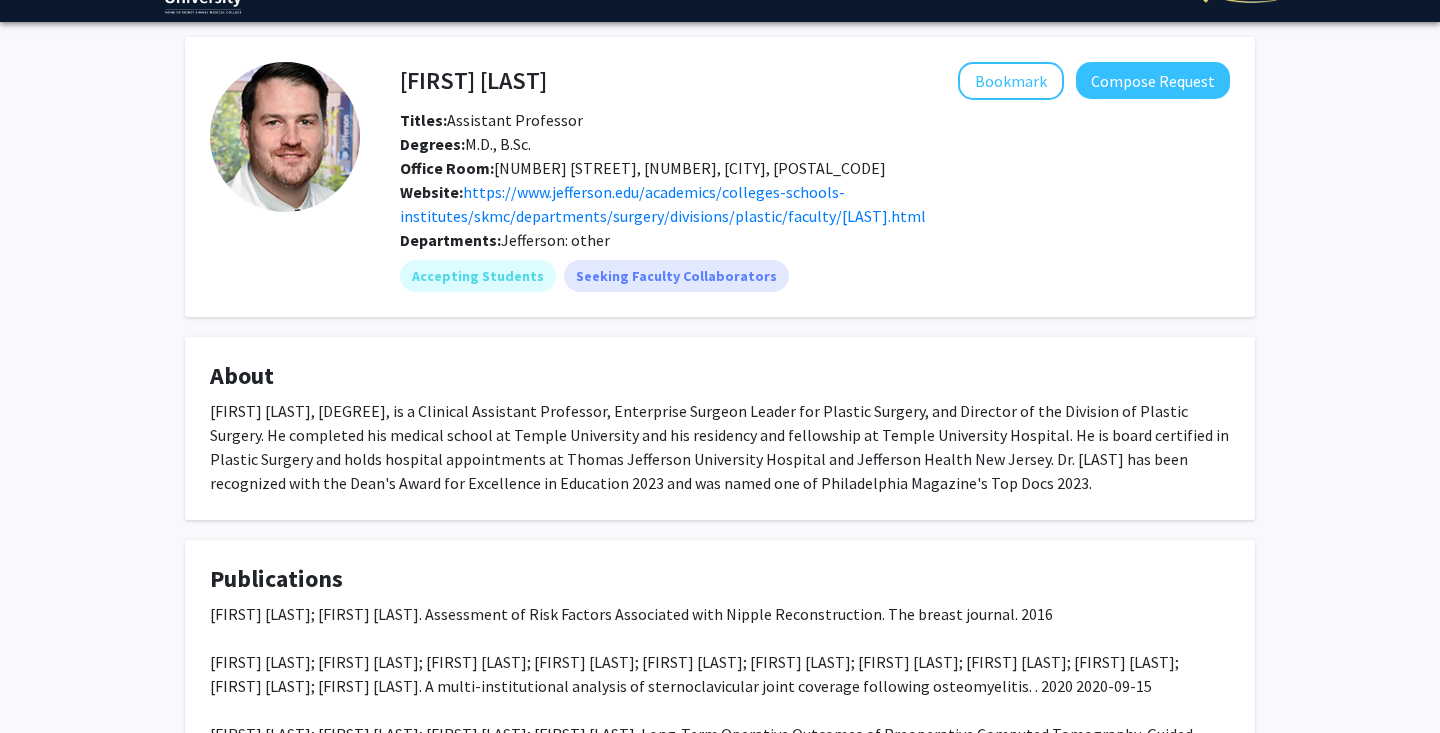 click on "[FIRST] [LAST], [DEGREE], is a Clinical Assistant Professor, Enterprise Surgeon Leader for Plastic Surgery, and Director of the Division of Plastic Surgery. He completed his medical school at Temple University and his residency and fellowship at Temple University Hospital. He is board certified in Plastic Surgery and holds hospital appointments at Thomas Jefferson University Hospital and Jefferson Health New Jersey. Dr. [LAST] has been recognized with the Dean's Award for Excellence in Education 2023 and was named one of Philadelphia Magazine's Top Docs 2023." 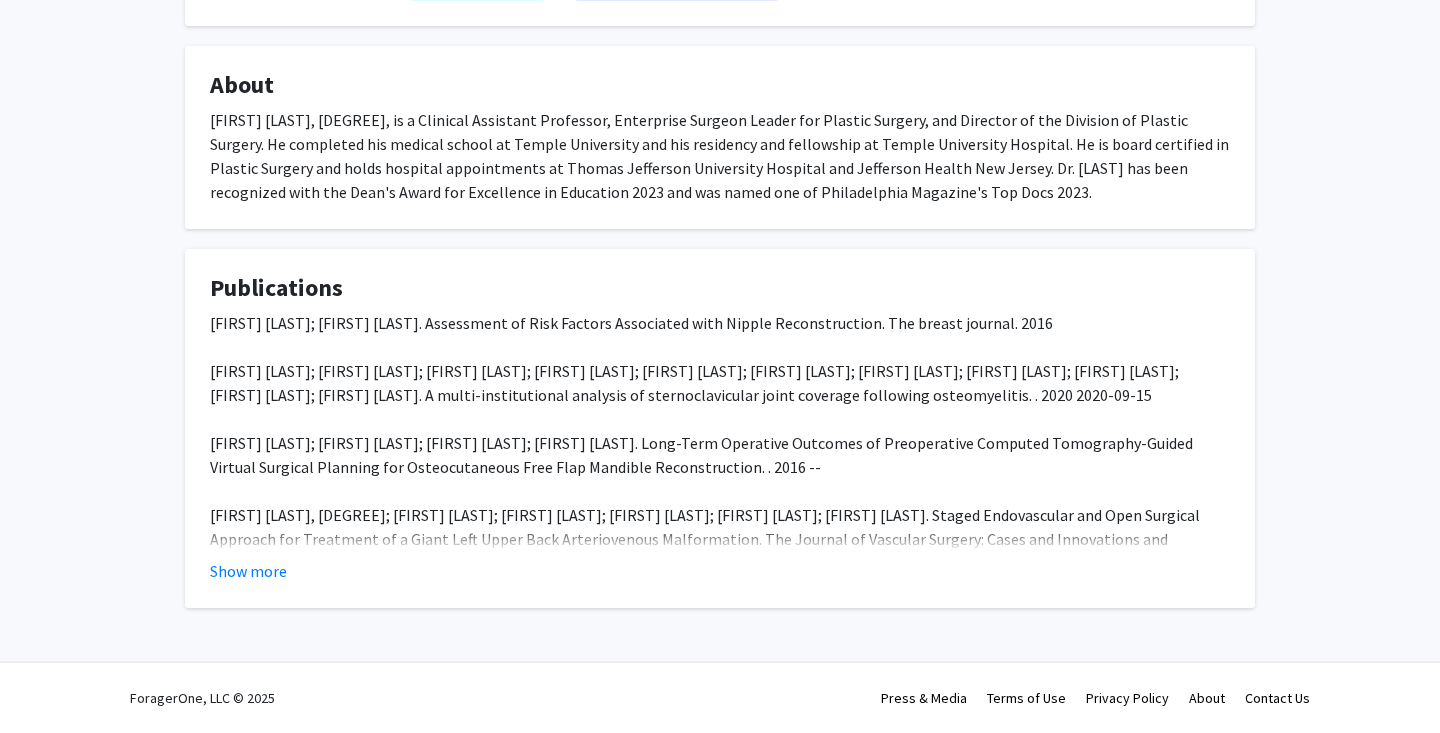 scroll, scrollTop: 342, scrollLeft: 0, axis: vertical 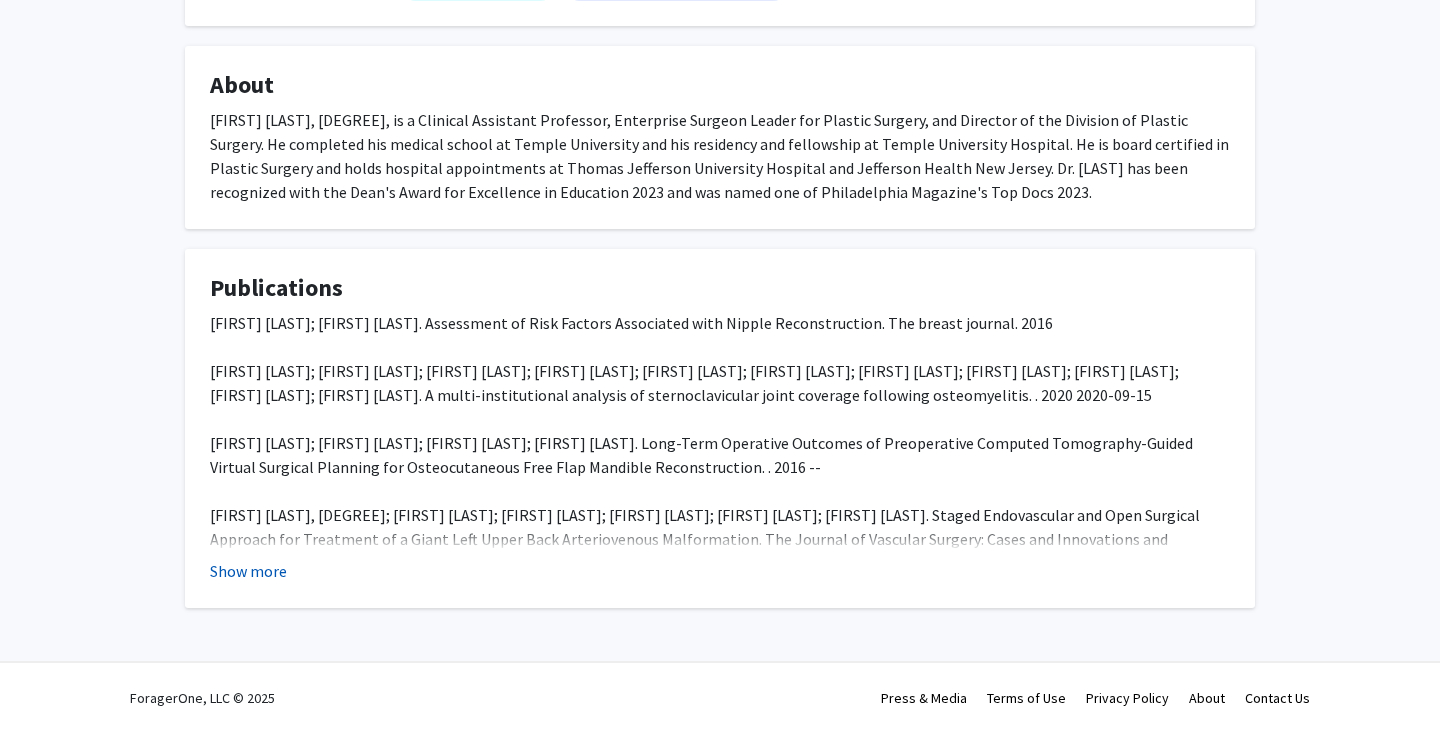 click on "Show more" 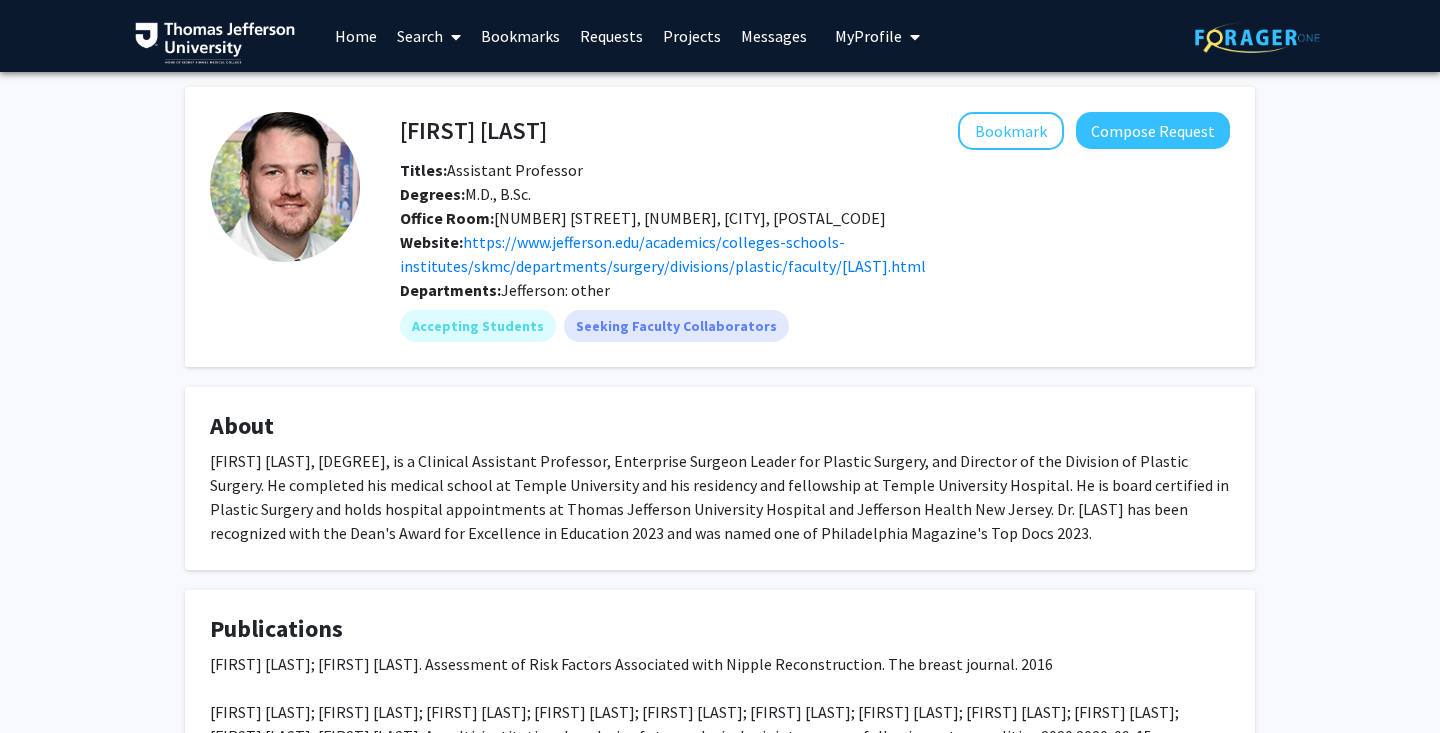 scroll, scrollTop: 0, scrollLeft: 0, axis: both 